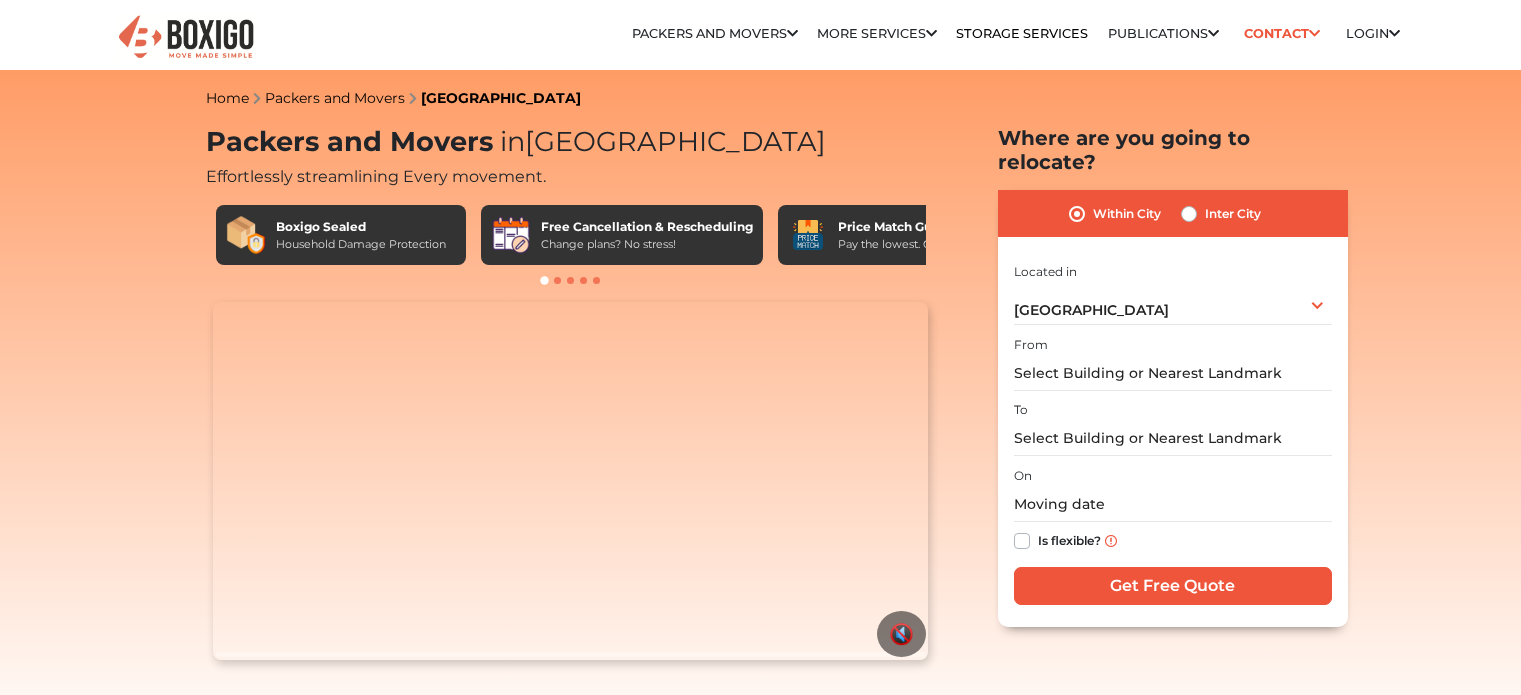 scroll, scrollTop: 0, scrollLeft: 0, axis: both 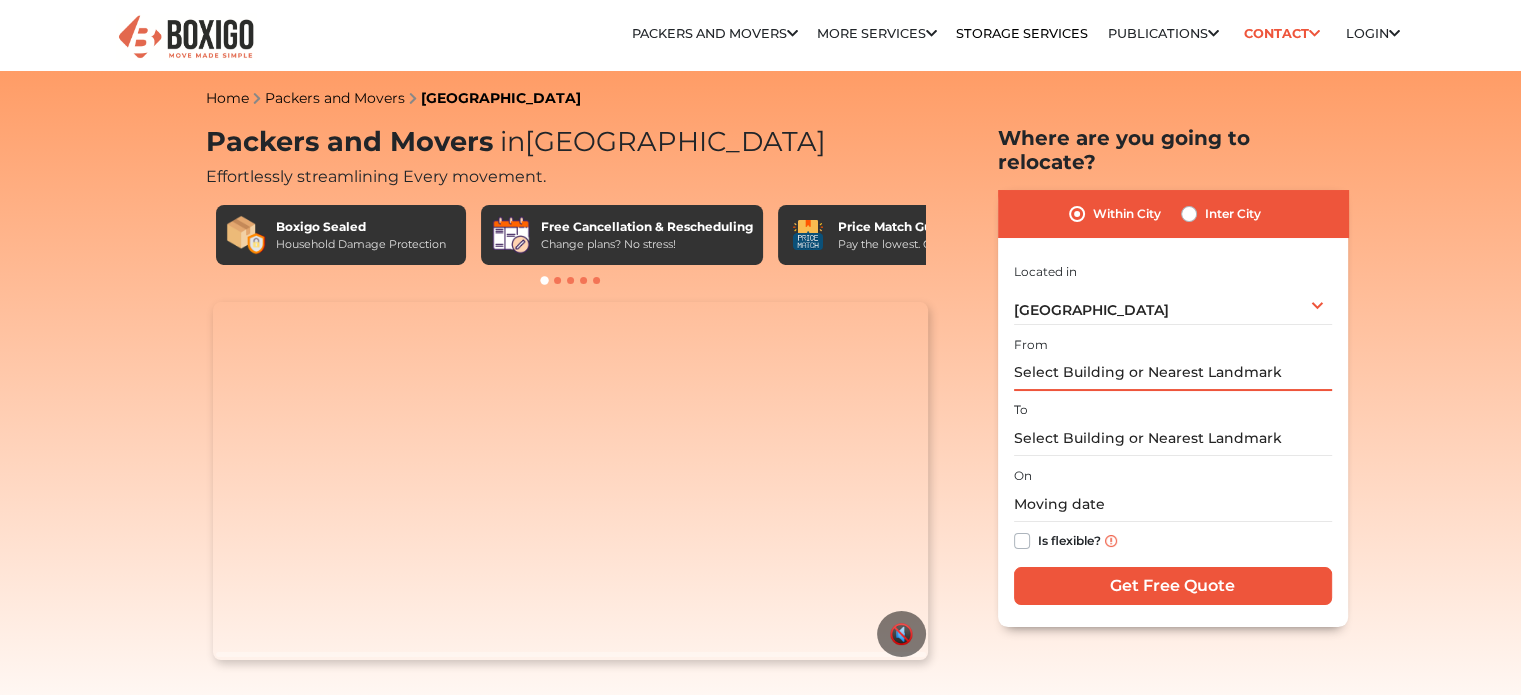click at bounding box center (1173, 373) 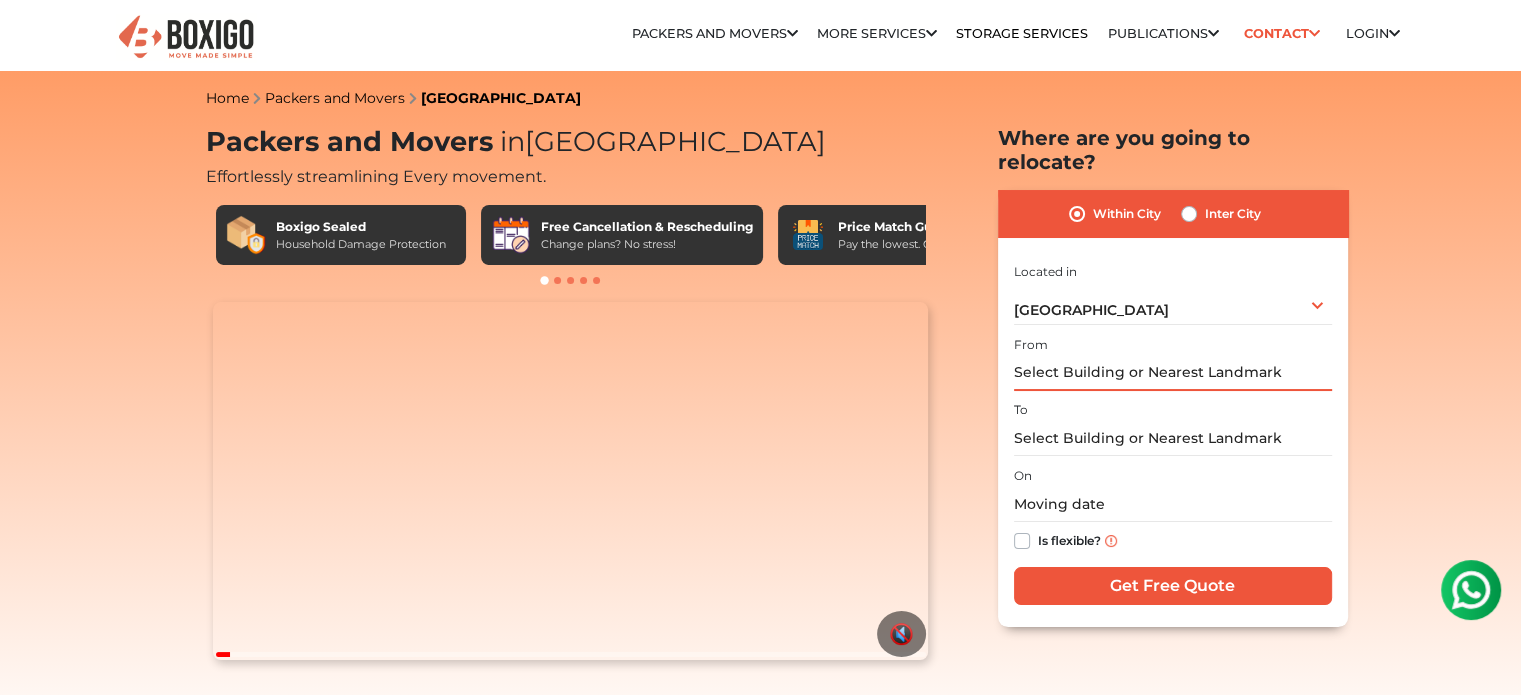 scroll, scrollTop: 0, scrollLeft: 0, axis: both 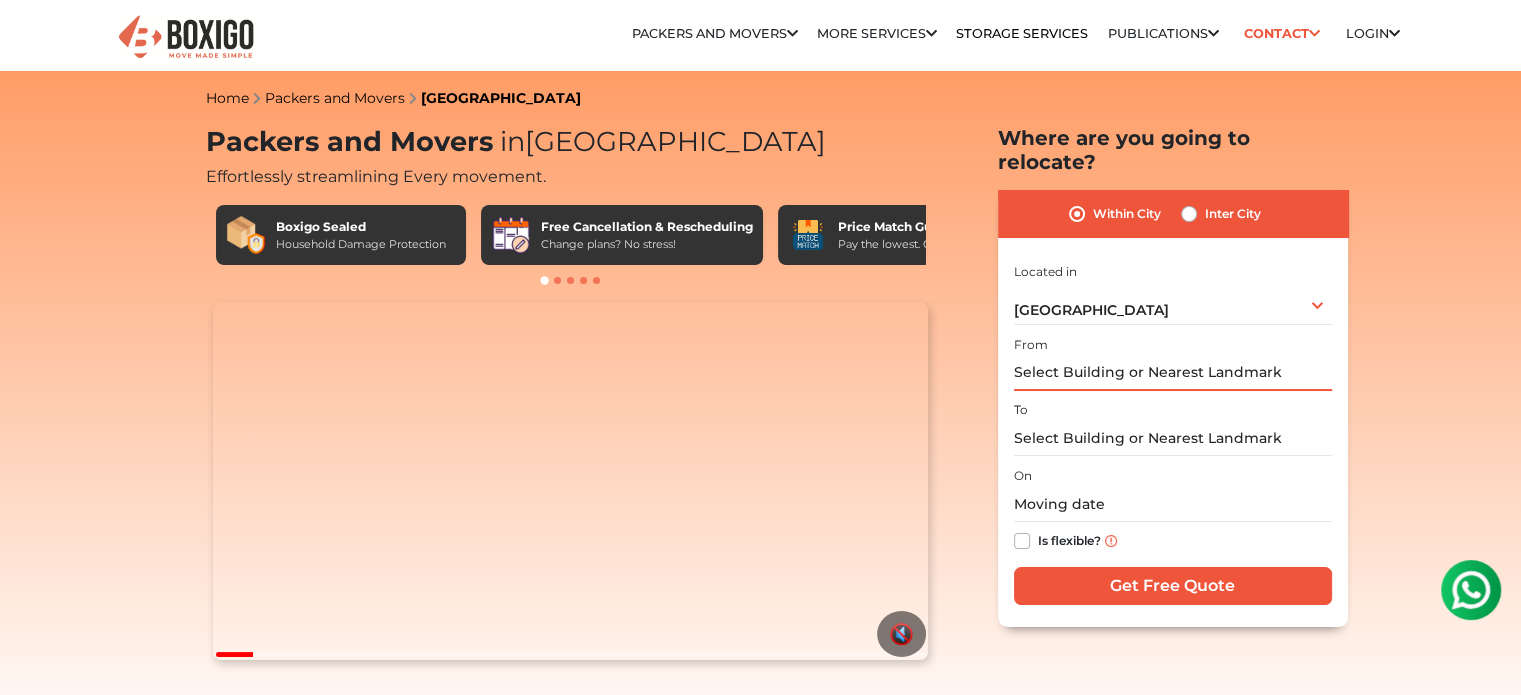 click at bounding box center (1173, 373) 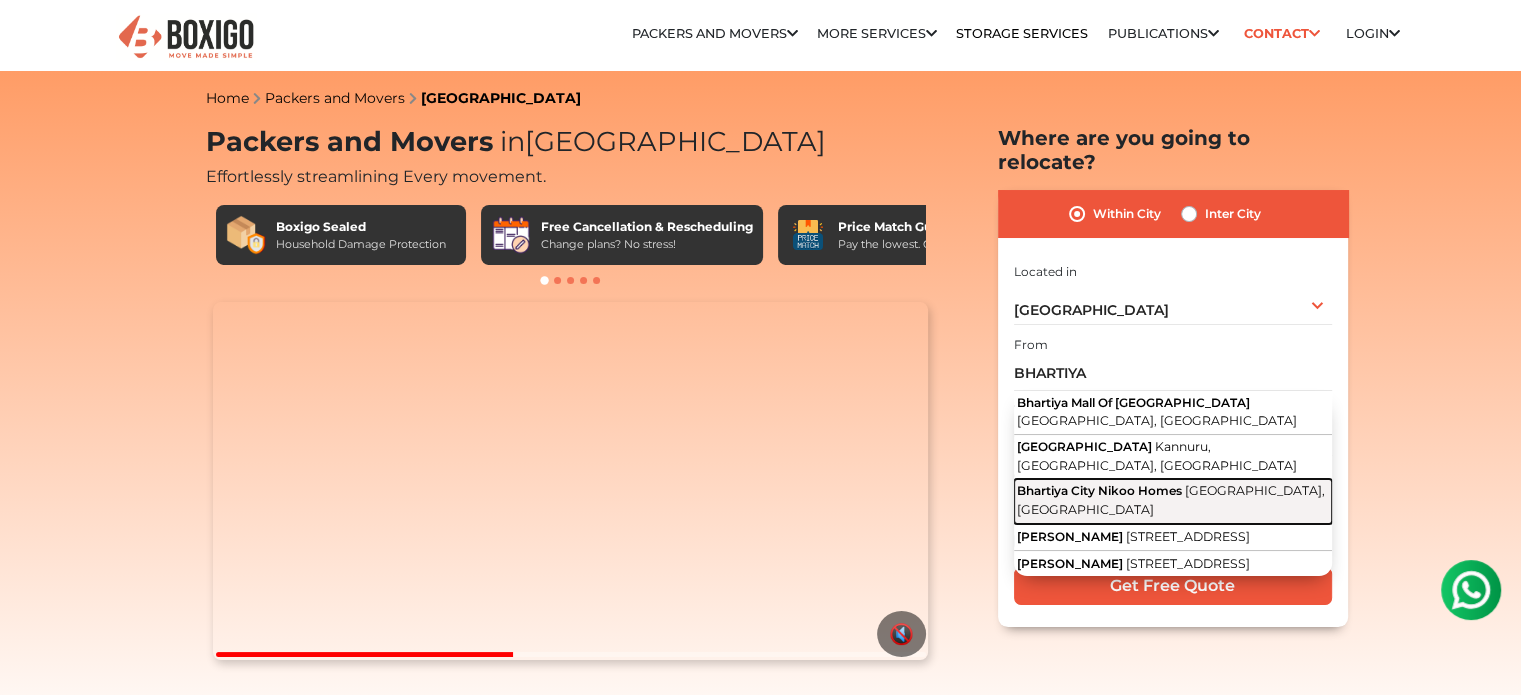 click on "Nikoo Homes Road, Thanisandra, Bengaluru, Karnataka" at bounding box center [1171, 500] 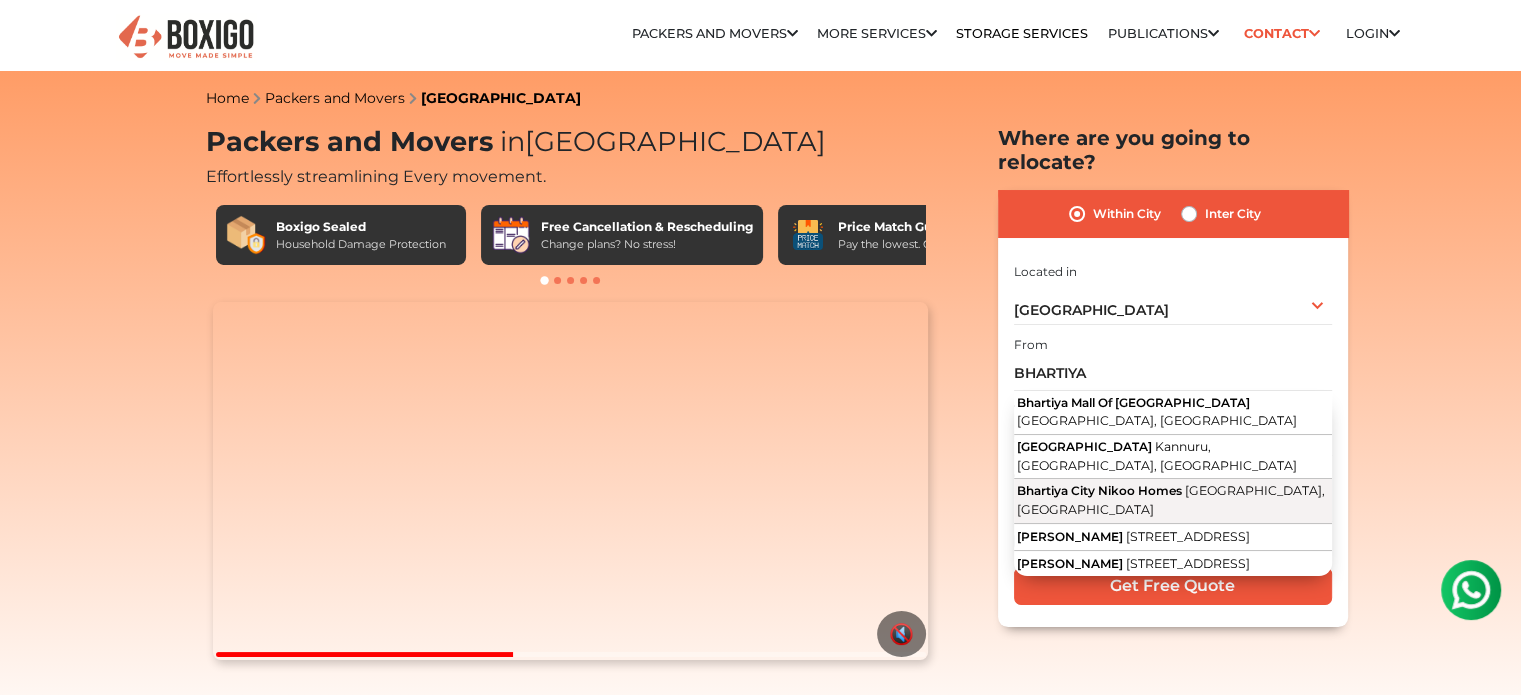 type on "Bhartiya City Nikoo Homes, Nikoo Homes Road, Thanisandra, Bengaluru, Karnataka" 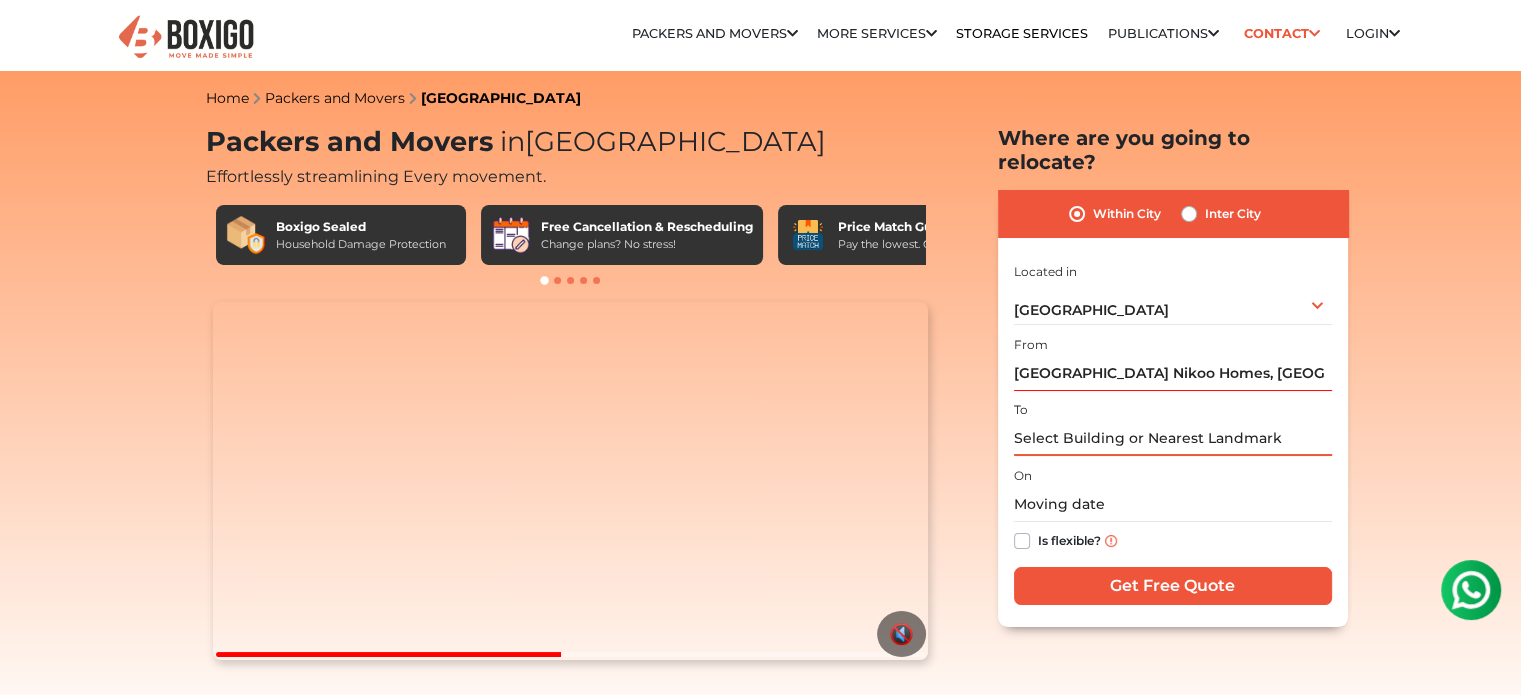 click at bounding box center (1173, 438) 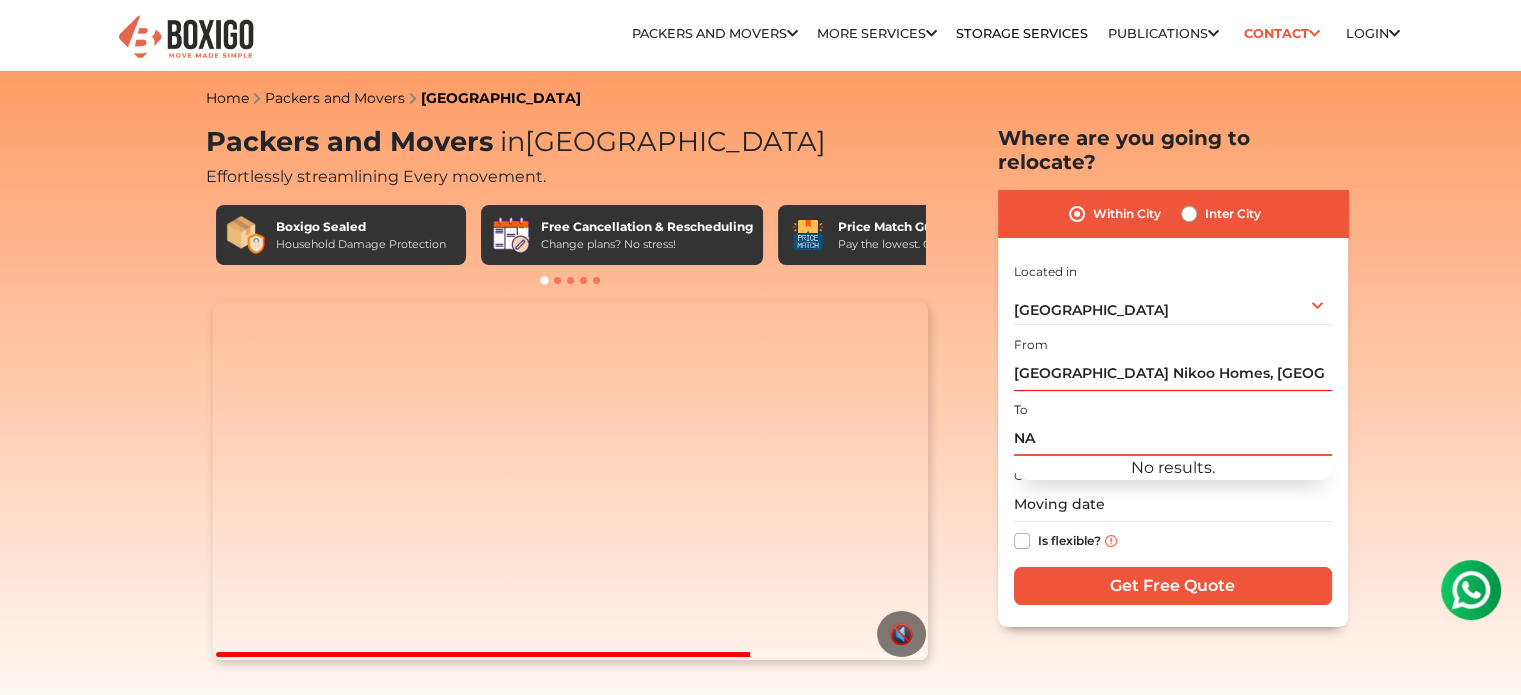 type on "N" 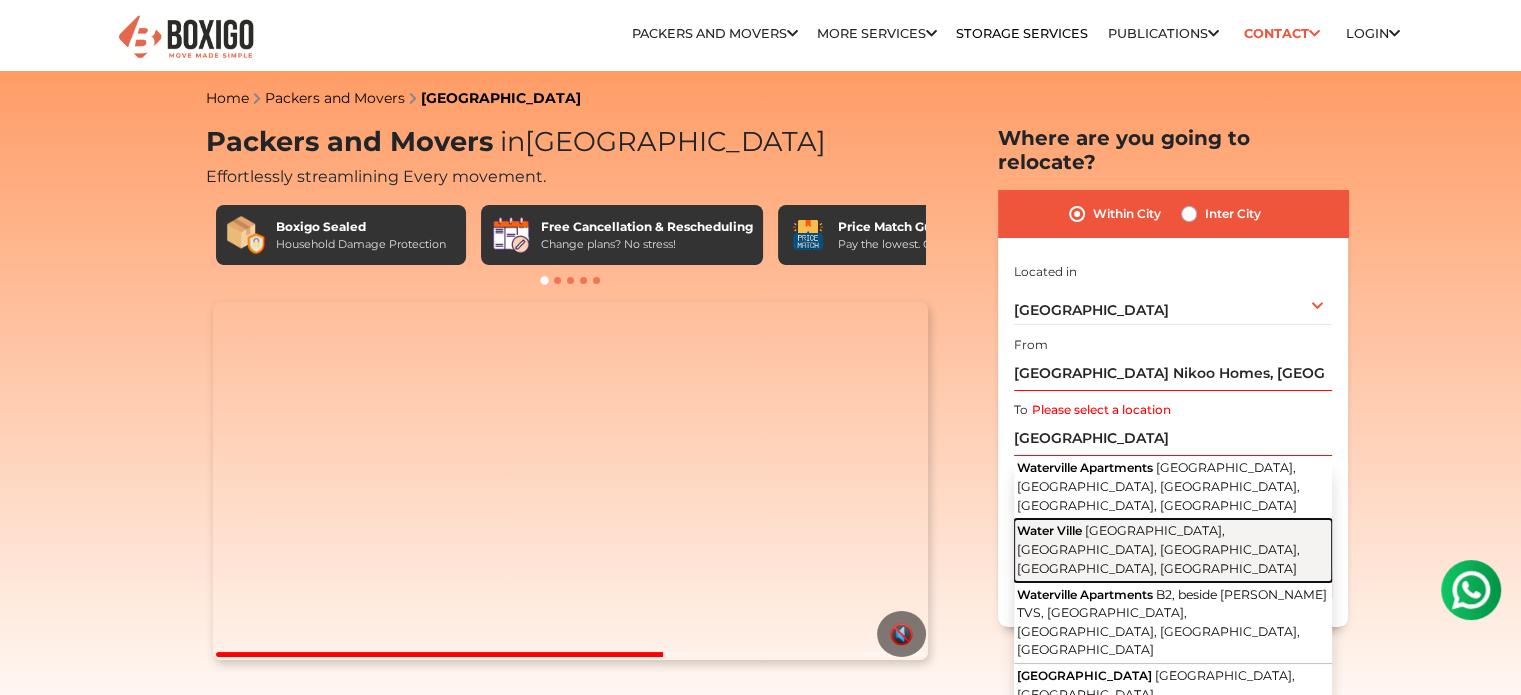 click on "Varthur Main Road, Ramagondanahalli, Whitefield, Bengaluru, Karnataka" at bounding box center [1158, 549] 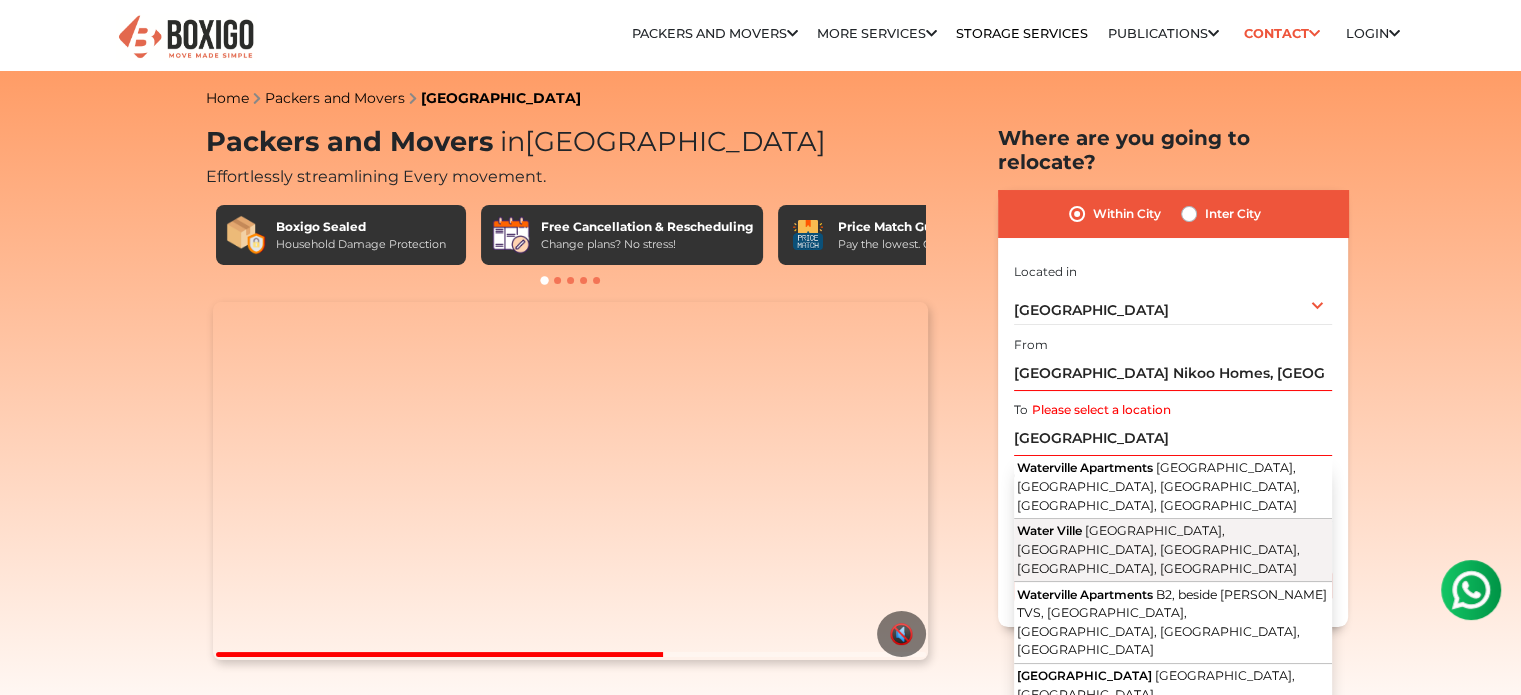 type on "Water Ville, Varthur Main Road, Ramagondanahalli, Whitefield, Bengaluru, Karnataka" 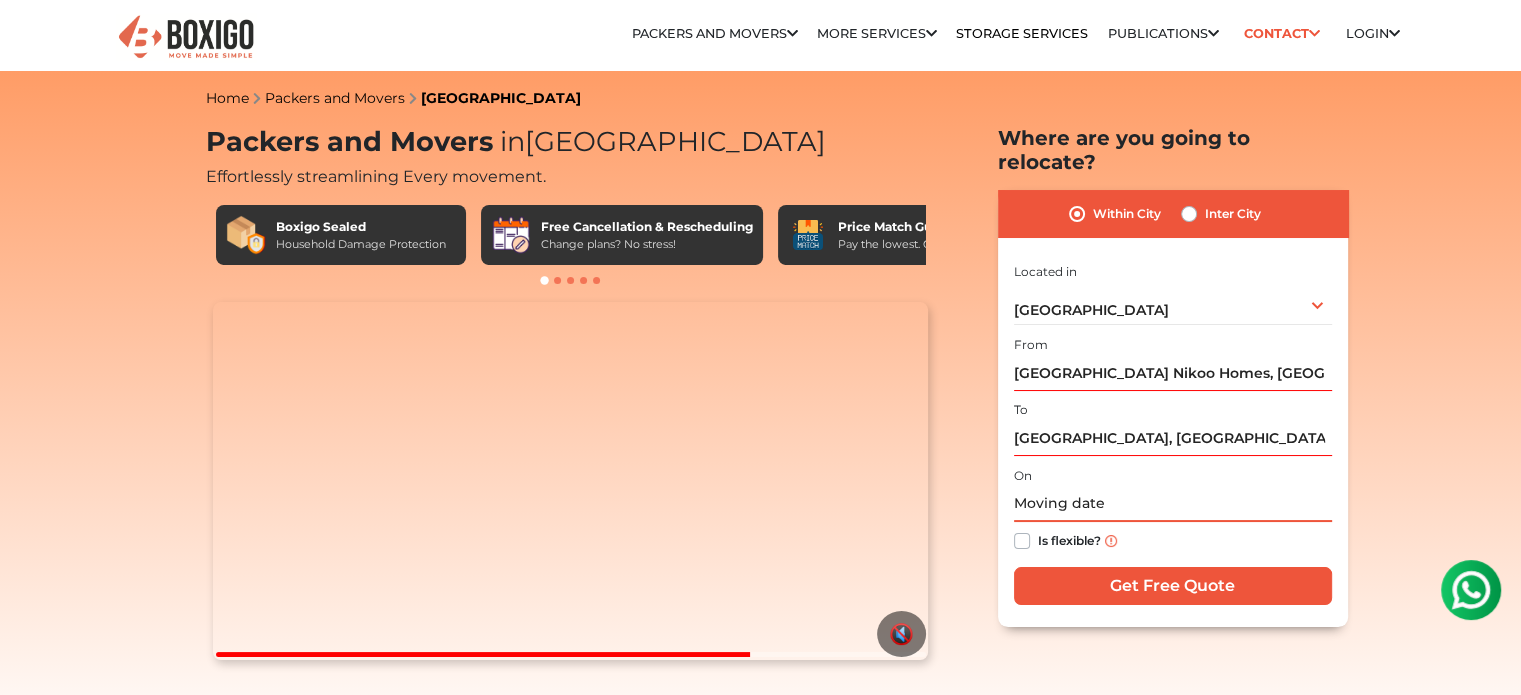 click at bounding box center (1173, 504) 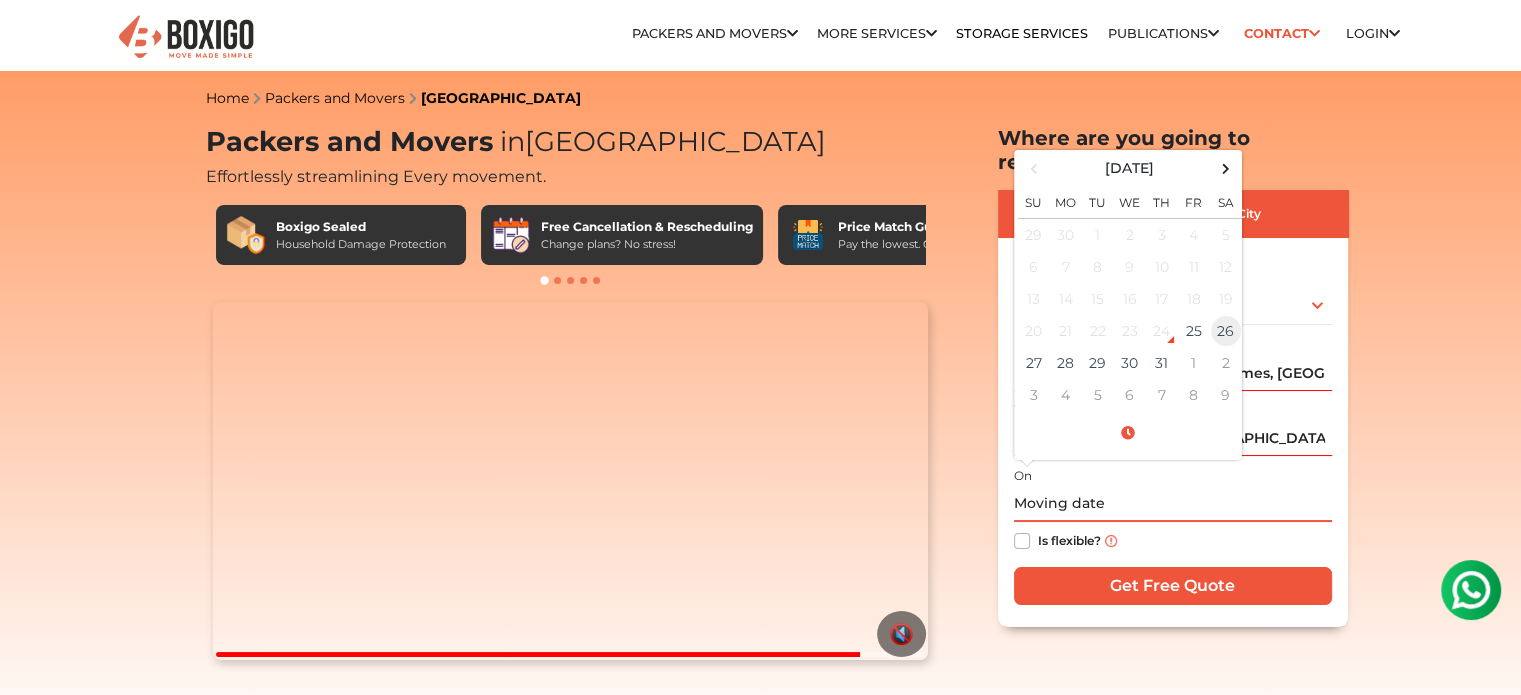 click on "26" at bounding box center (1226, 331) 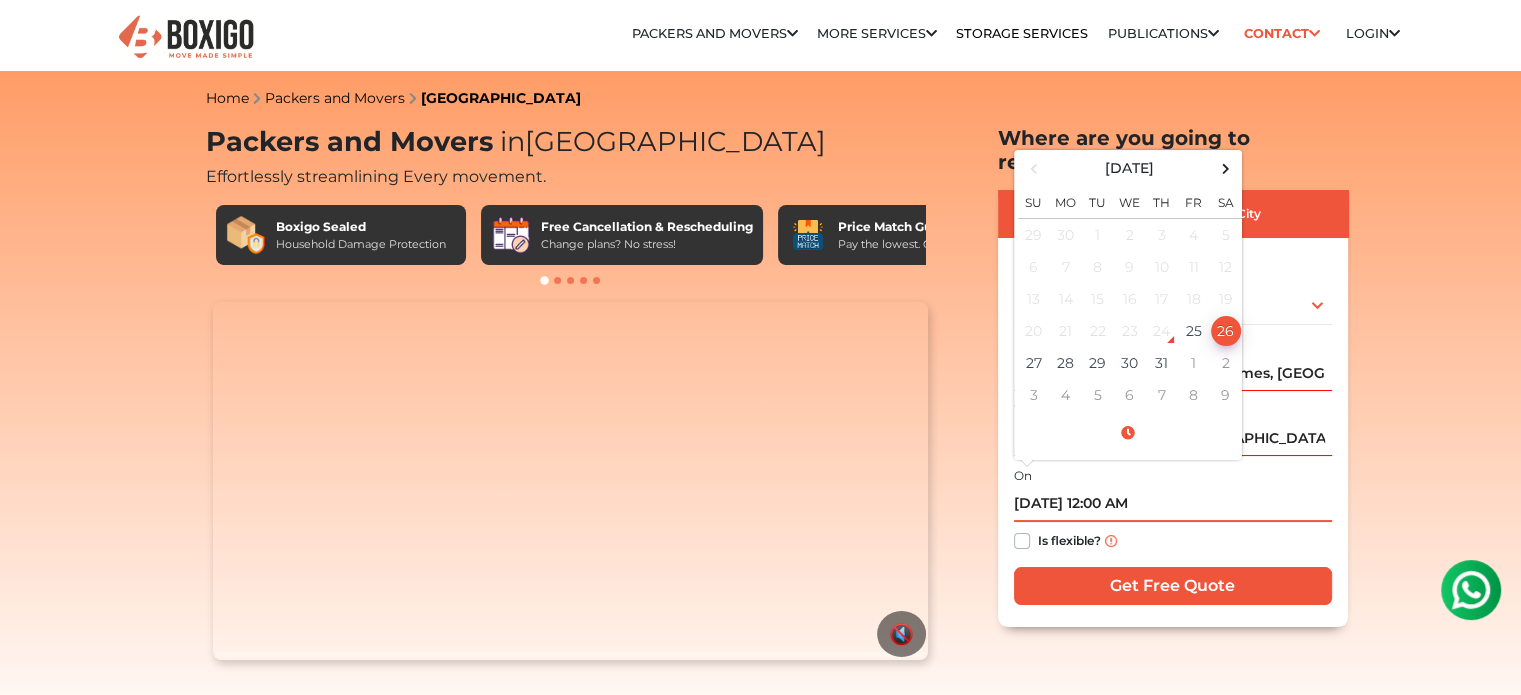 click on "07/26/2025 12:00 AM" at bounding box center [1173, 504] 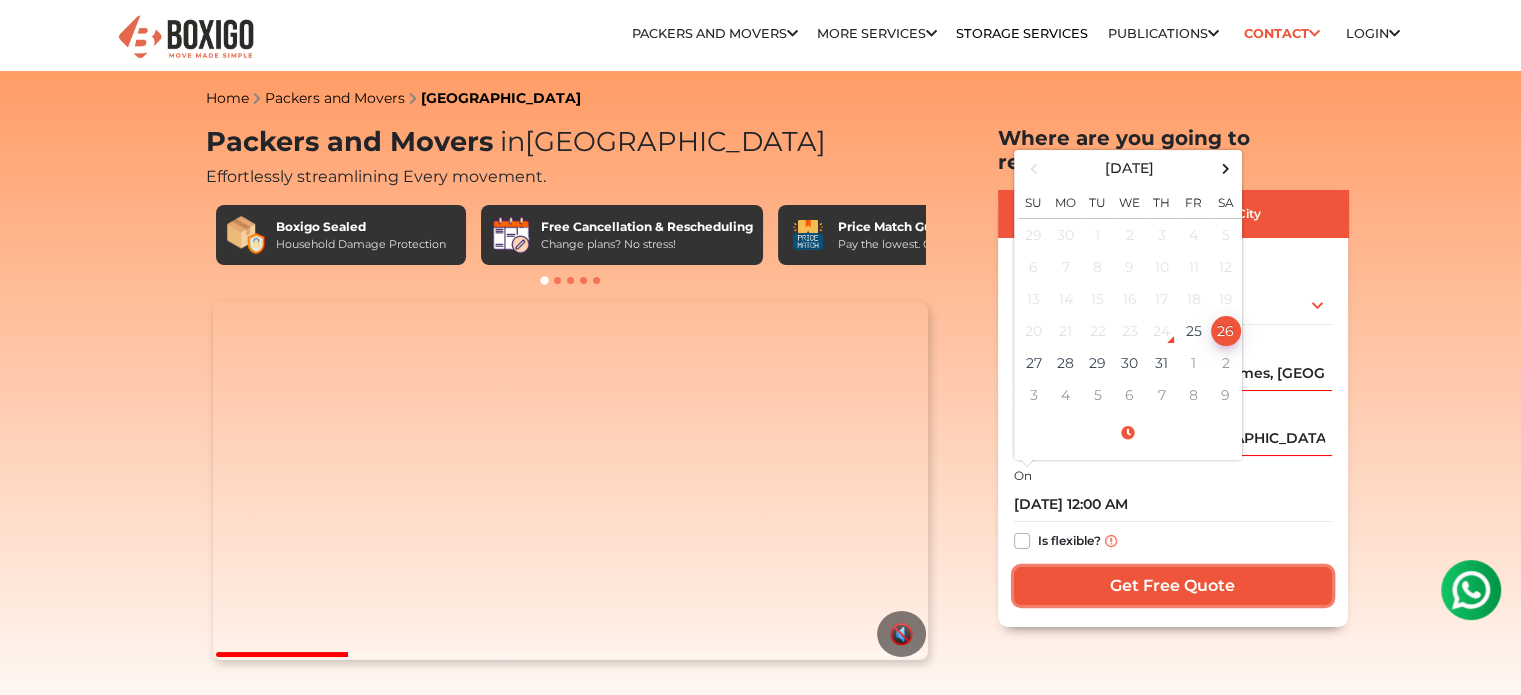 click on "Get Free Quote" at bounding box center [1173, 586] 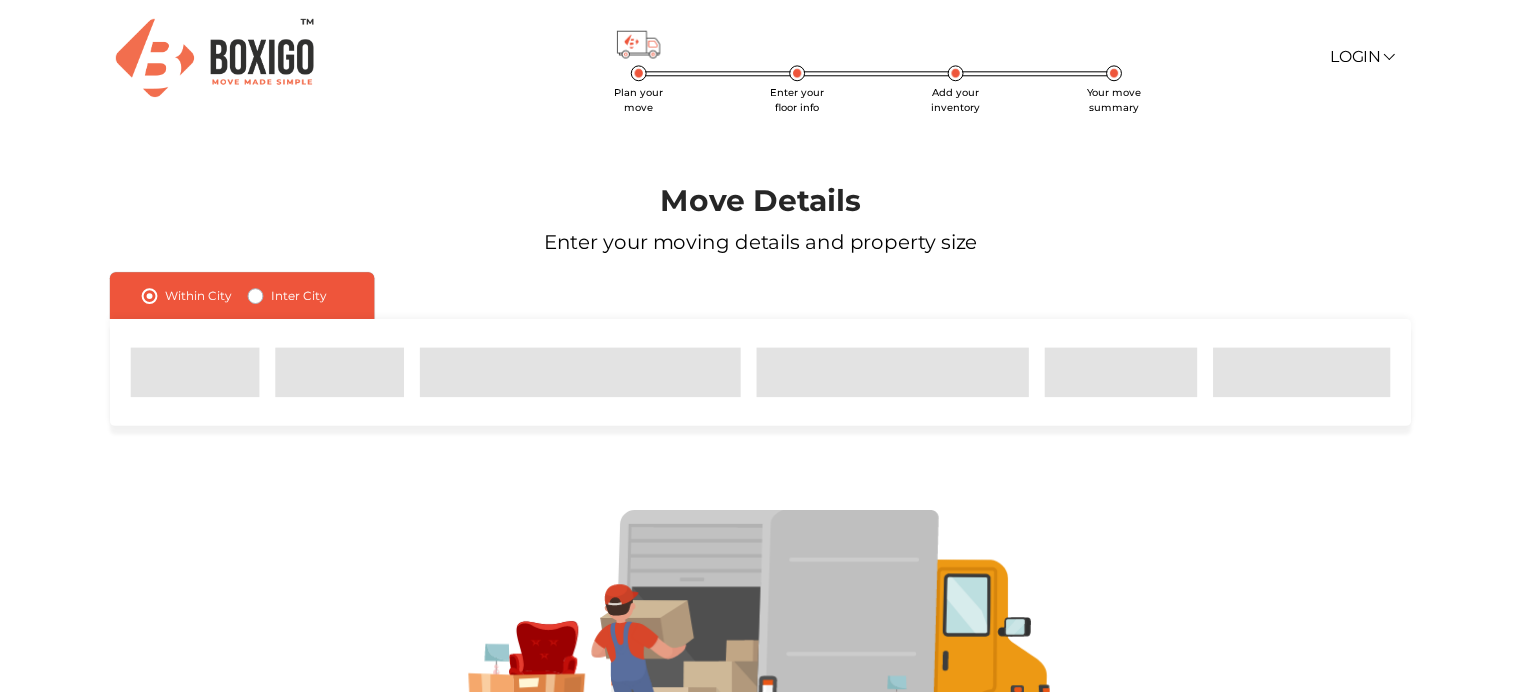 scroll, scrollTop: 0, scrollLeft: 0, axis: both 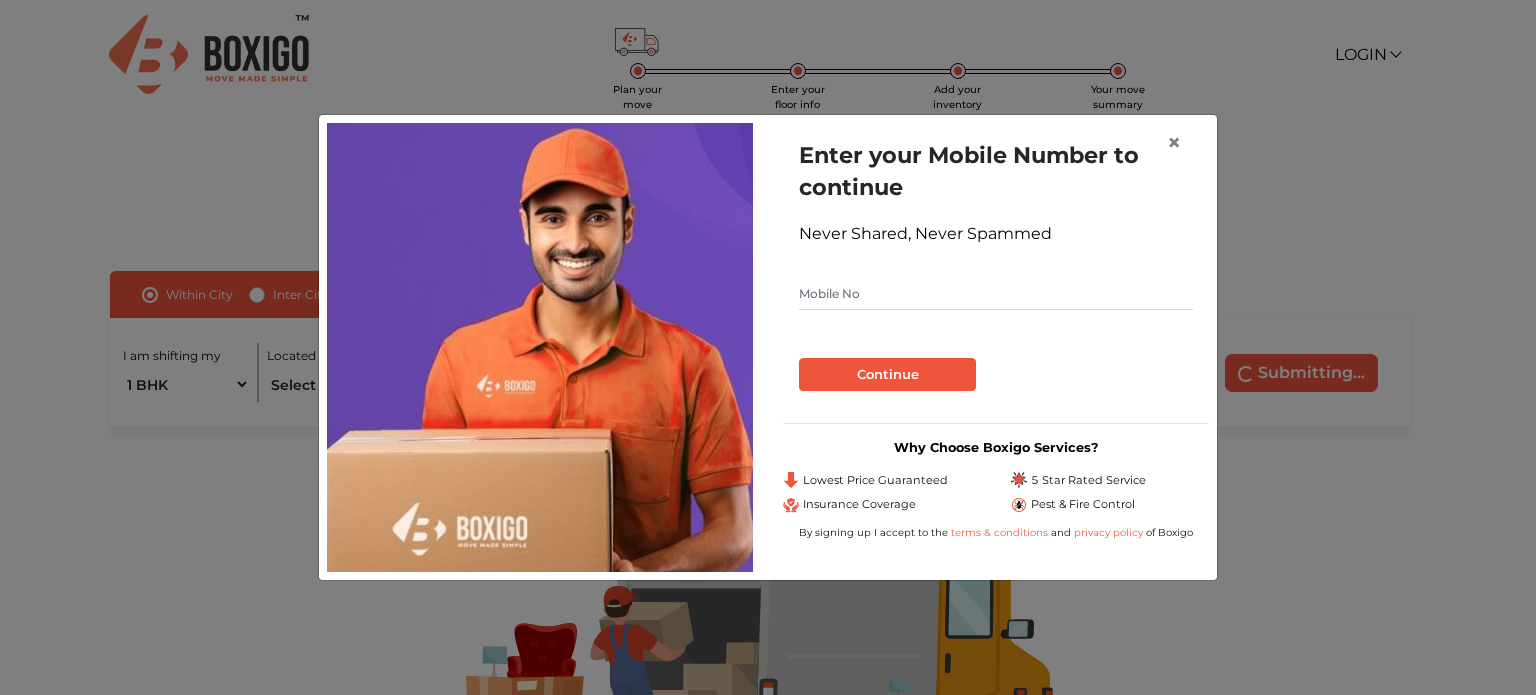 click at bounding box center [996, 294] 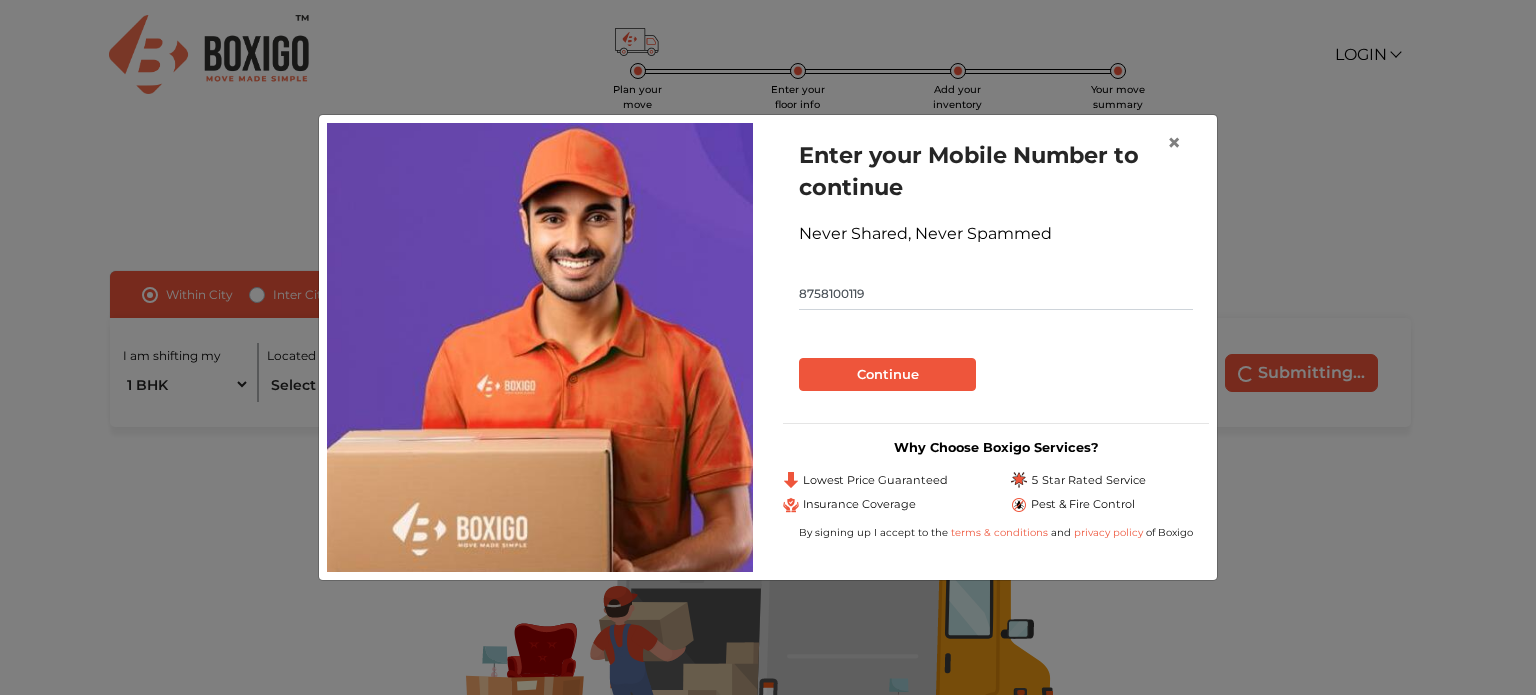 type on "8758100119" 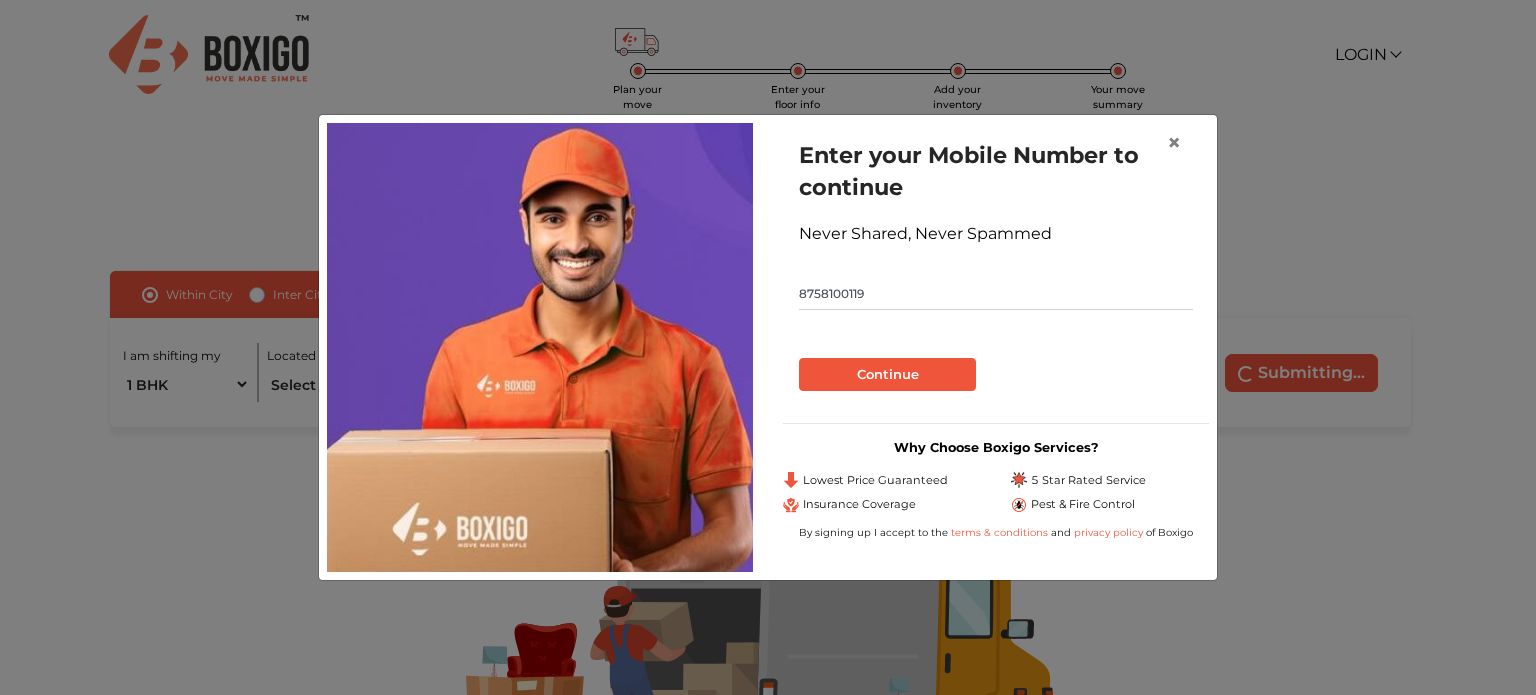 click on "Continue" at bounding box center (887, 375) 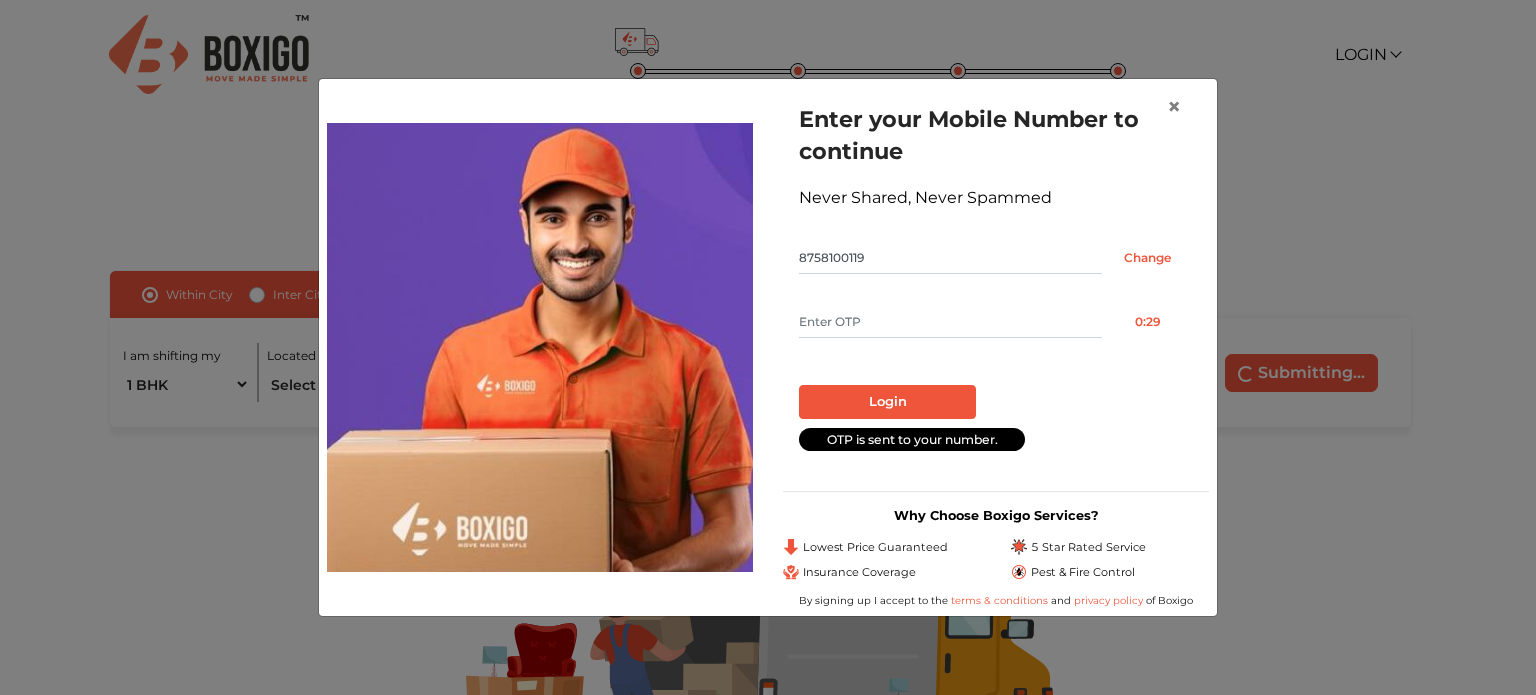 click at bounding box center (950, 322) 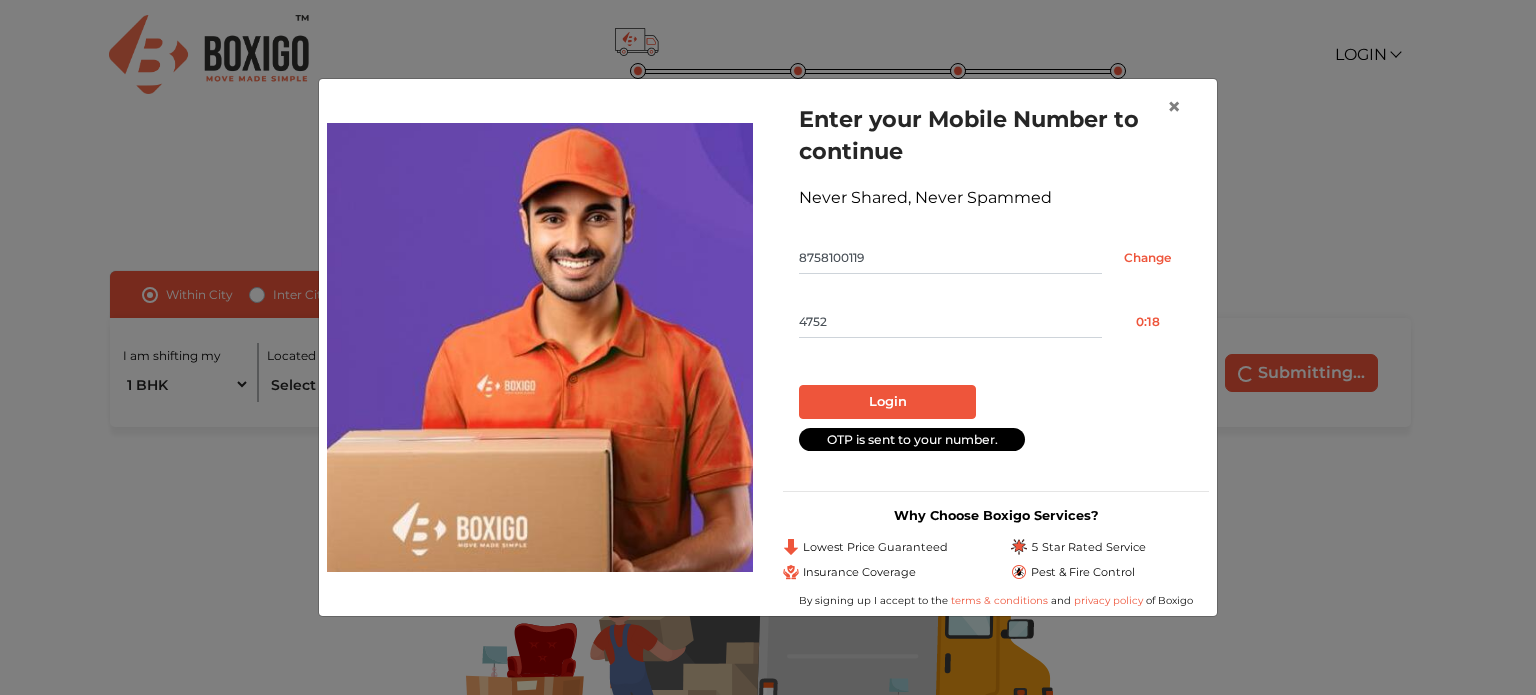 type on "4752" 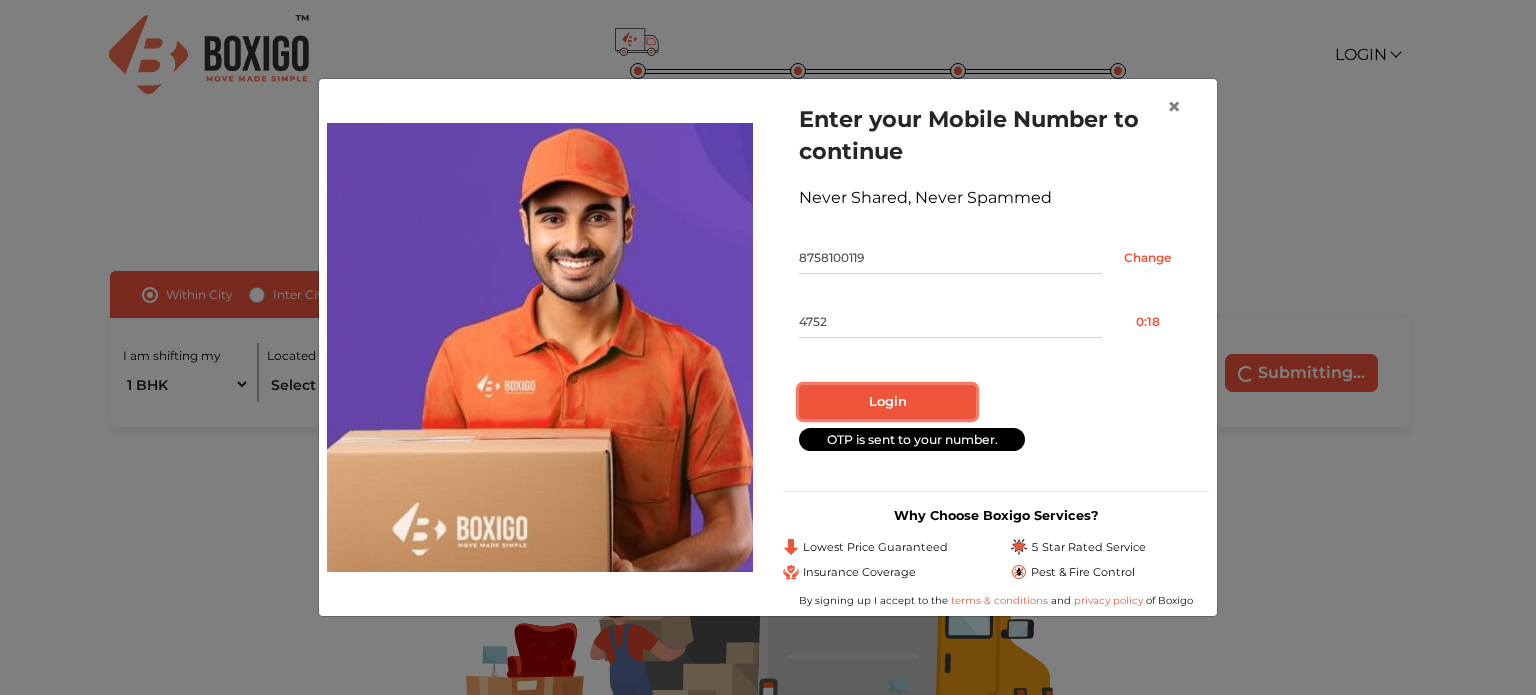 click on "Login" at bounding box center (887, 402) 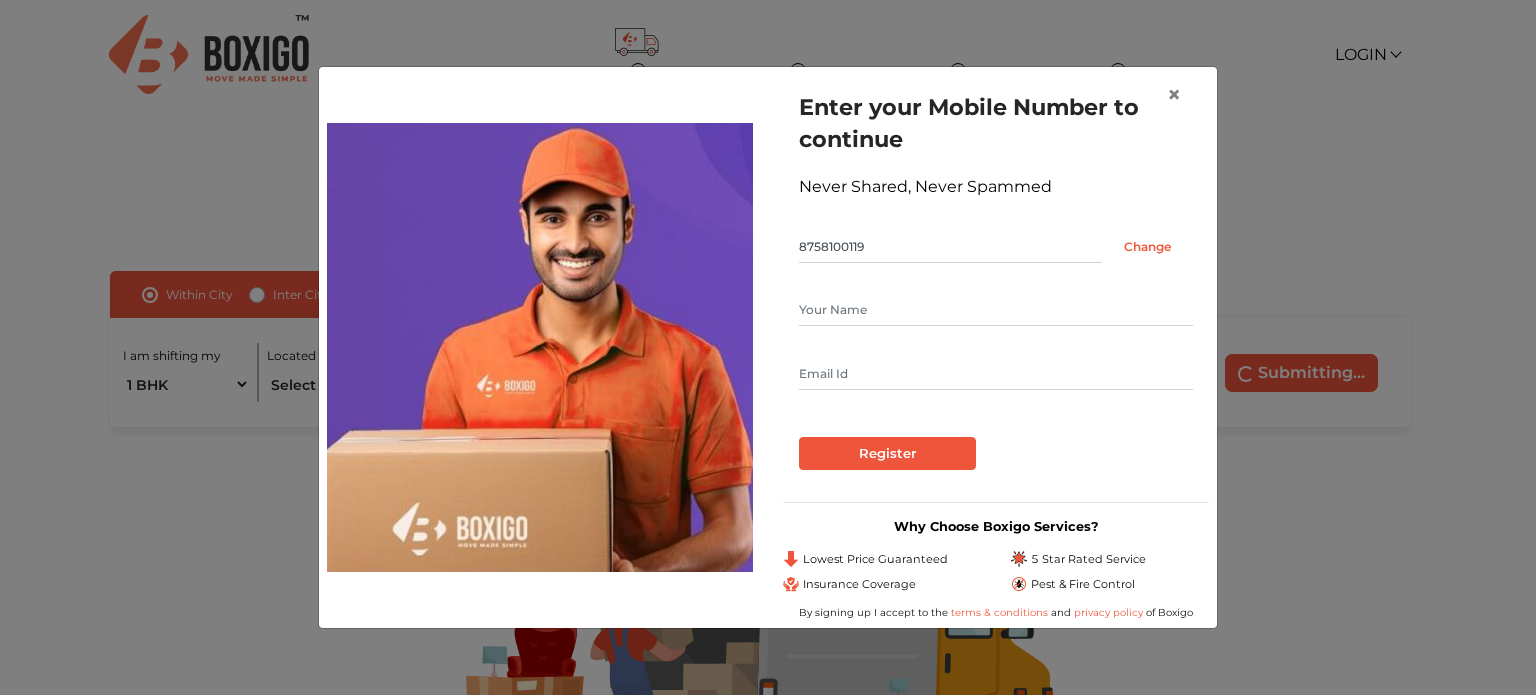 click at bounding box center [996, 310] 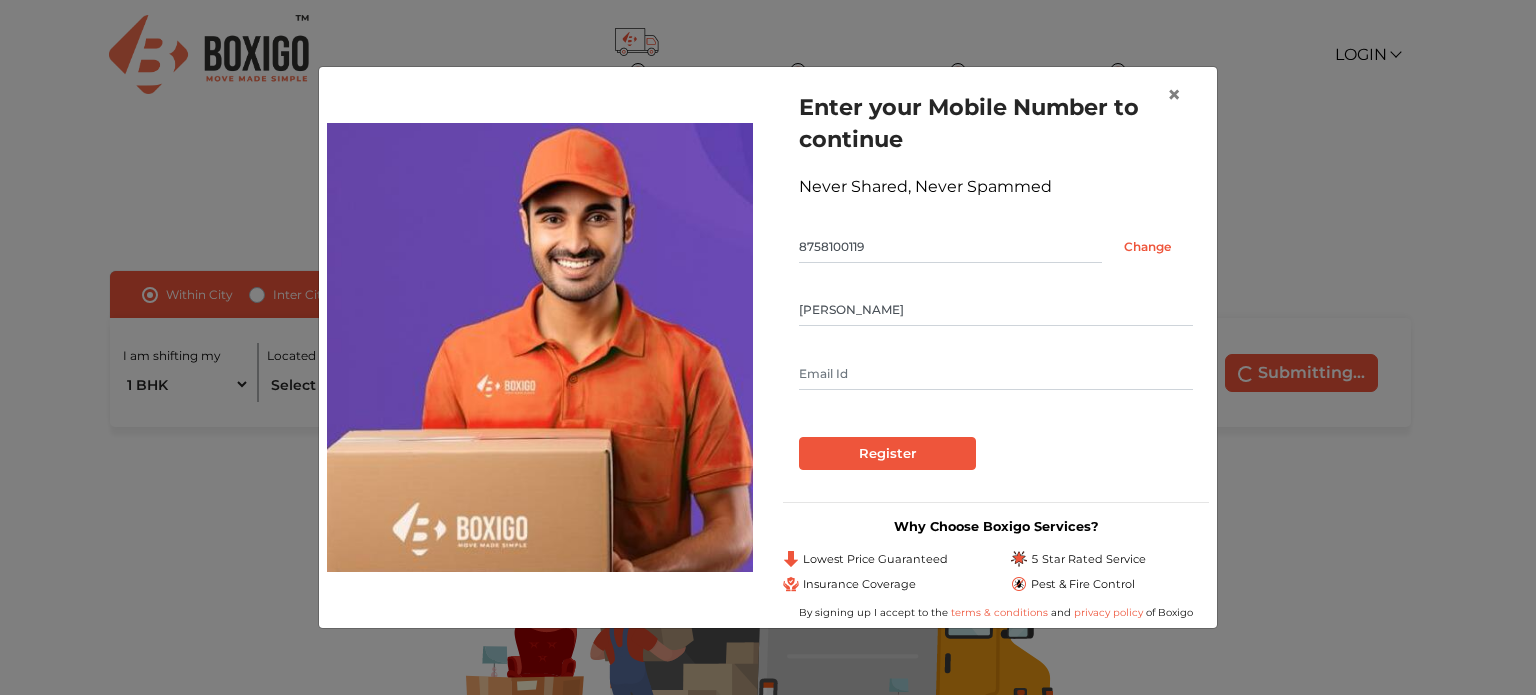 type on "[PERSON_NAME]" 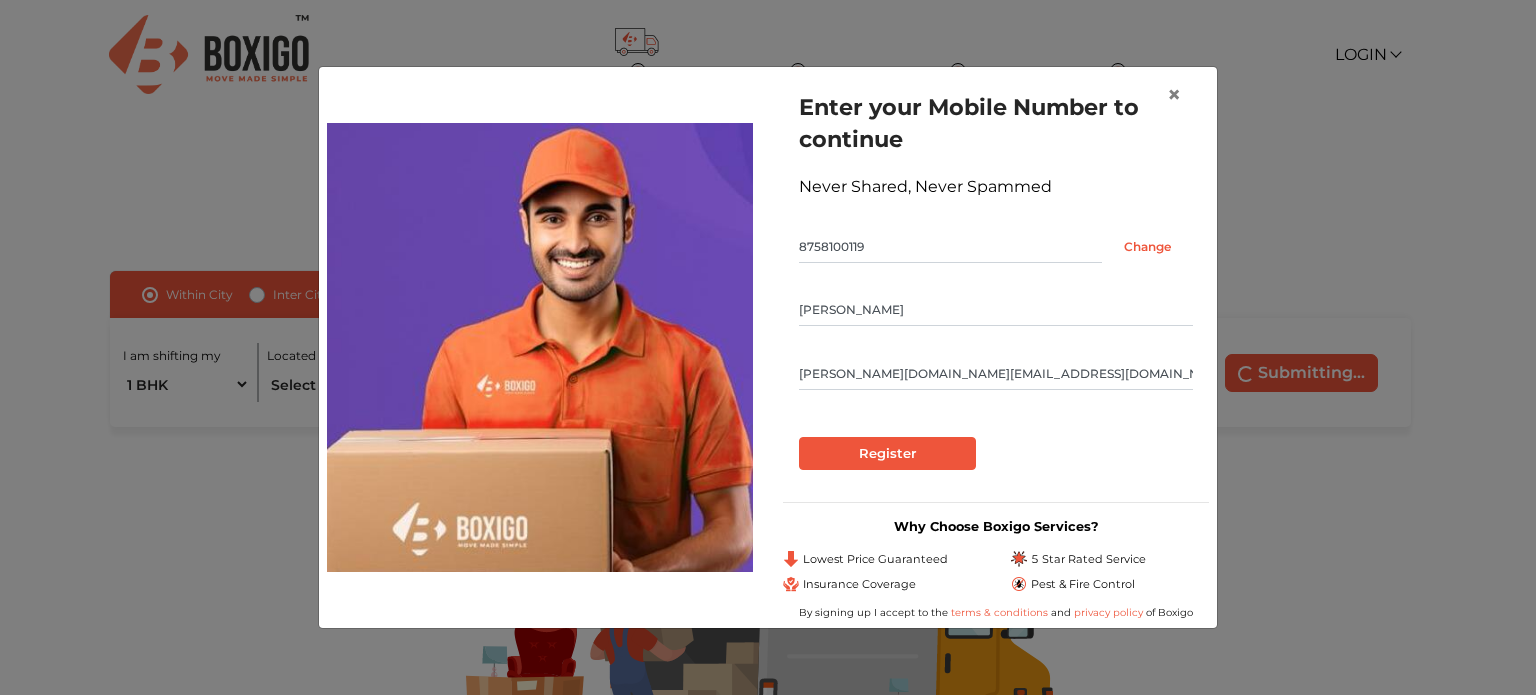 type on "[PERSON_NAME][DOMAIN_NAME][EMAIL_ADDRESS][DOMAIN_NAME]" 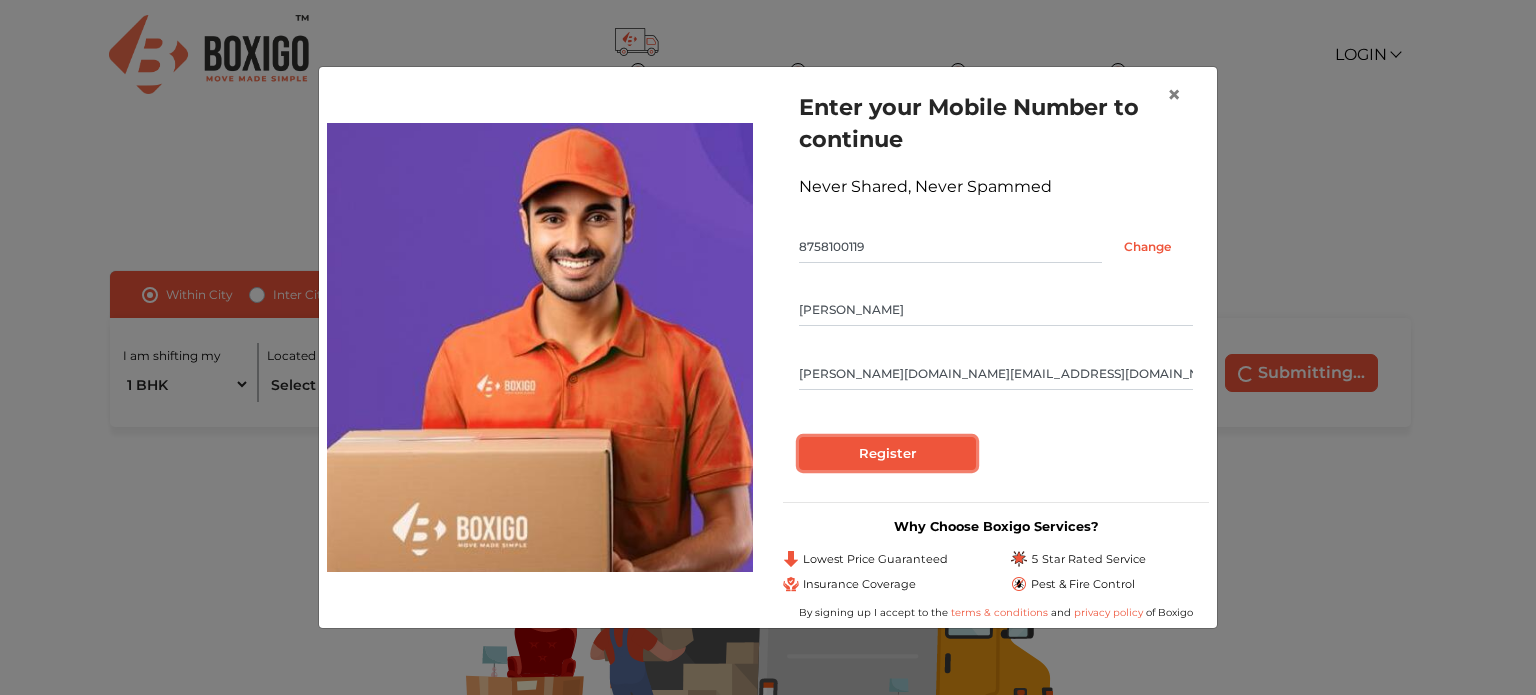 click on "Register" at bounding box center [887, 454] 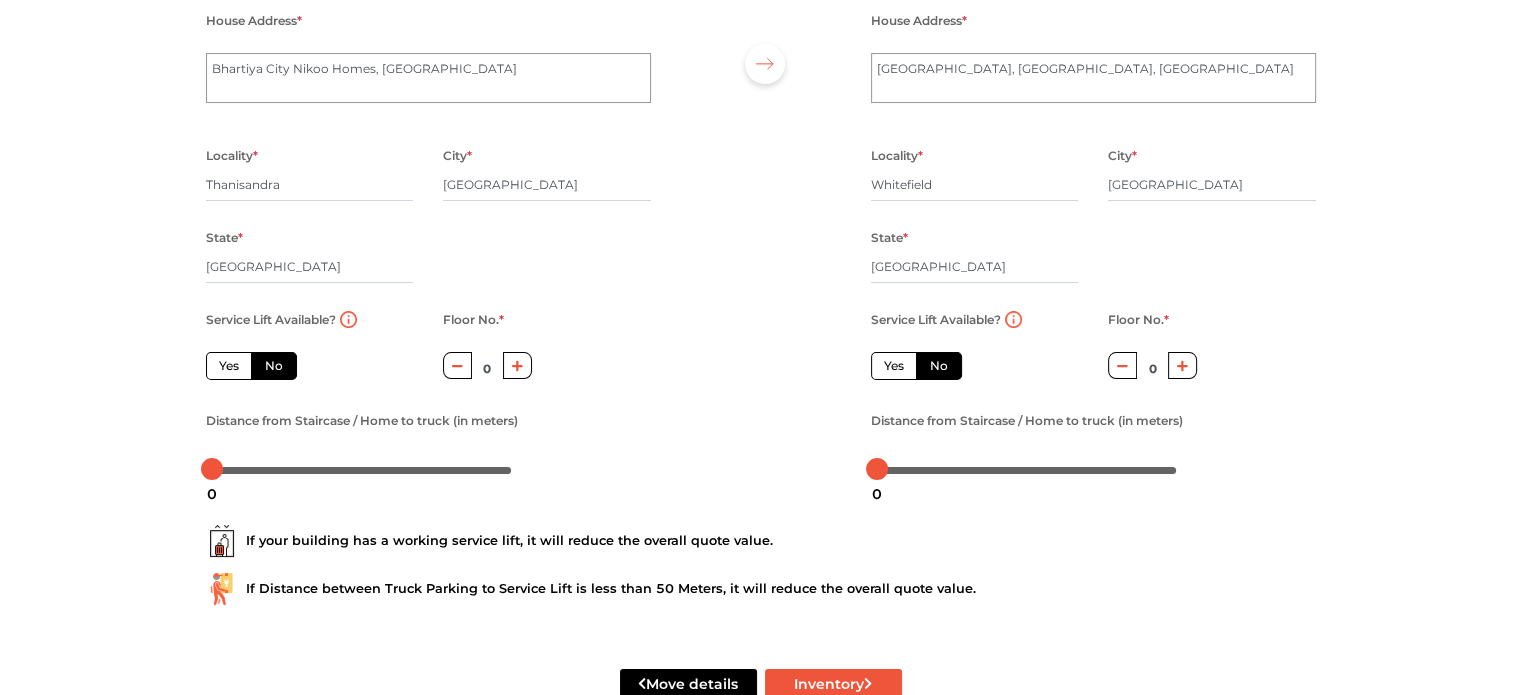 scroll, scrollTop: 200, scrollLeft: 0, axis: vertical 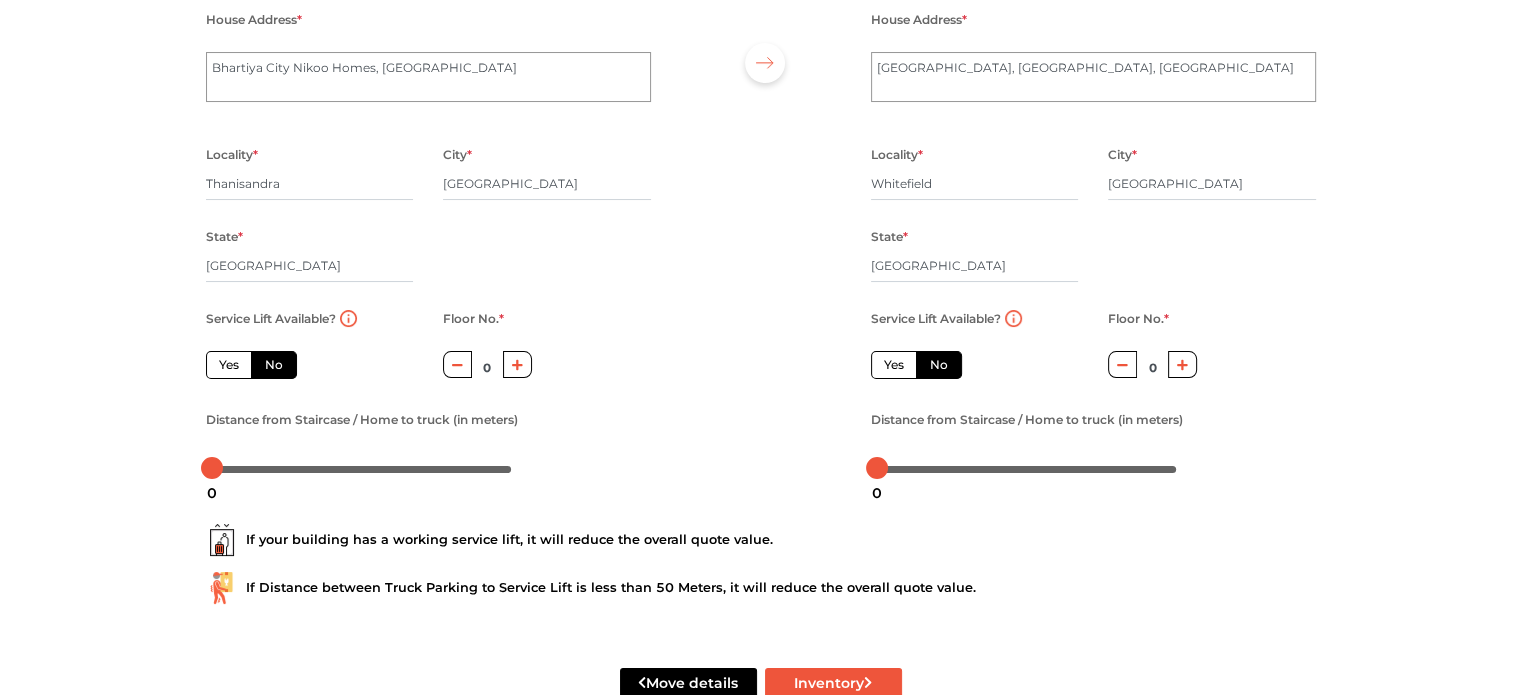 click on "Yes" at bounding box center [894, 365] 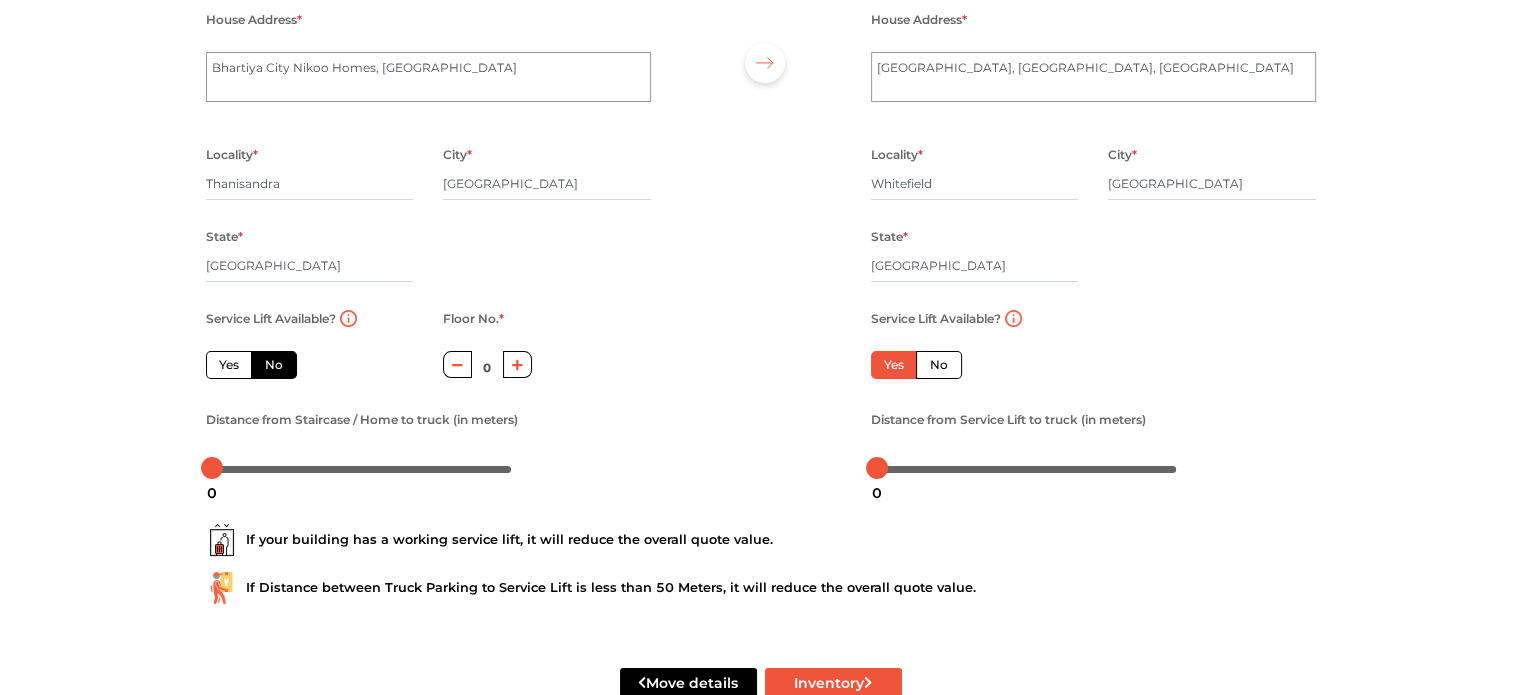 click on "No" at bounding box center [939, 365] 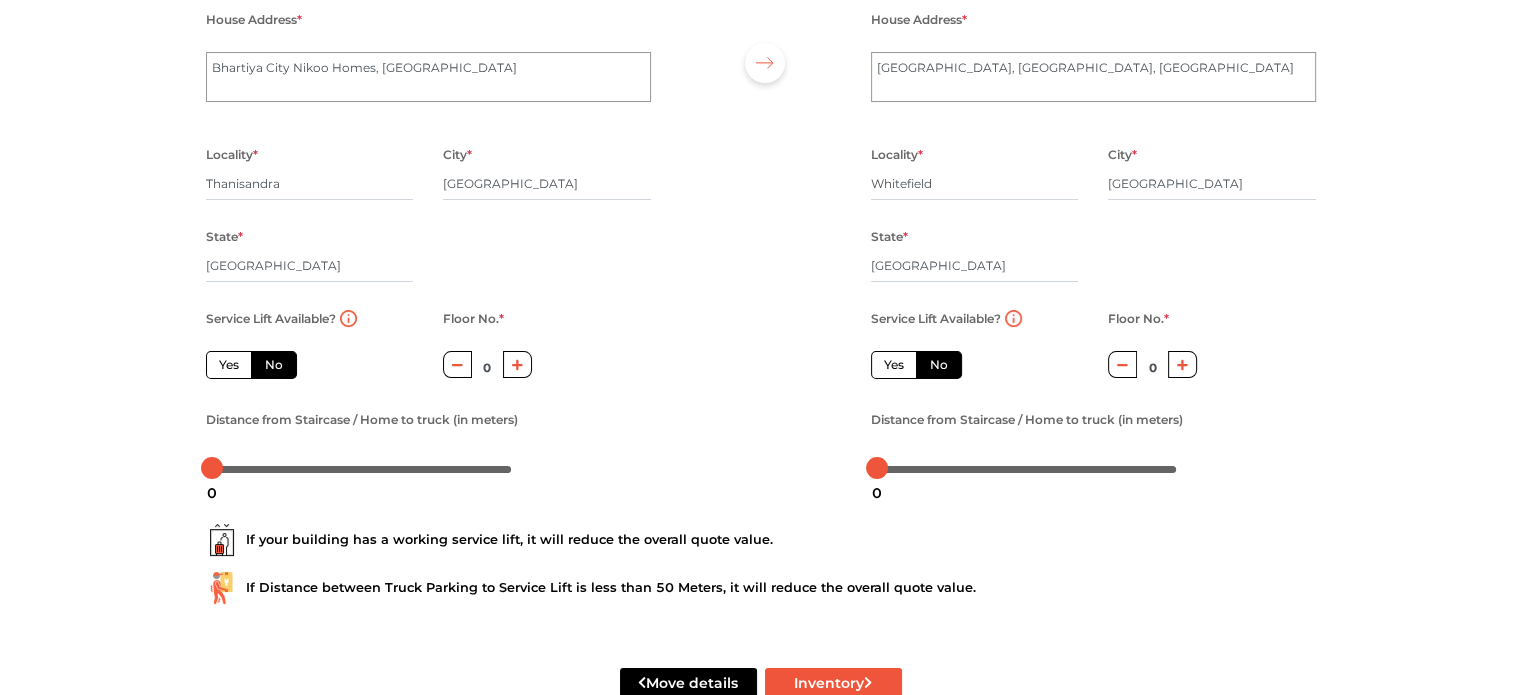 click on "No" at bounding box center (274, 365) 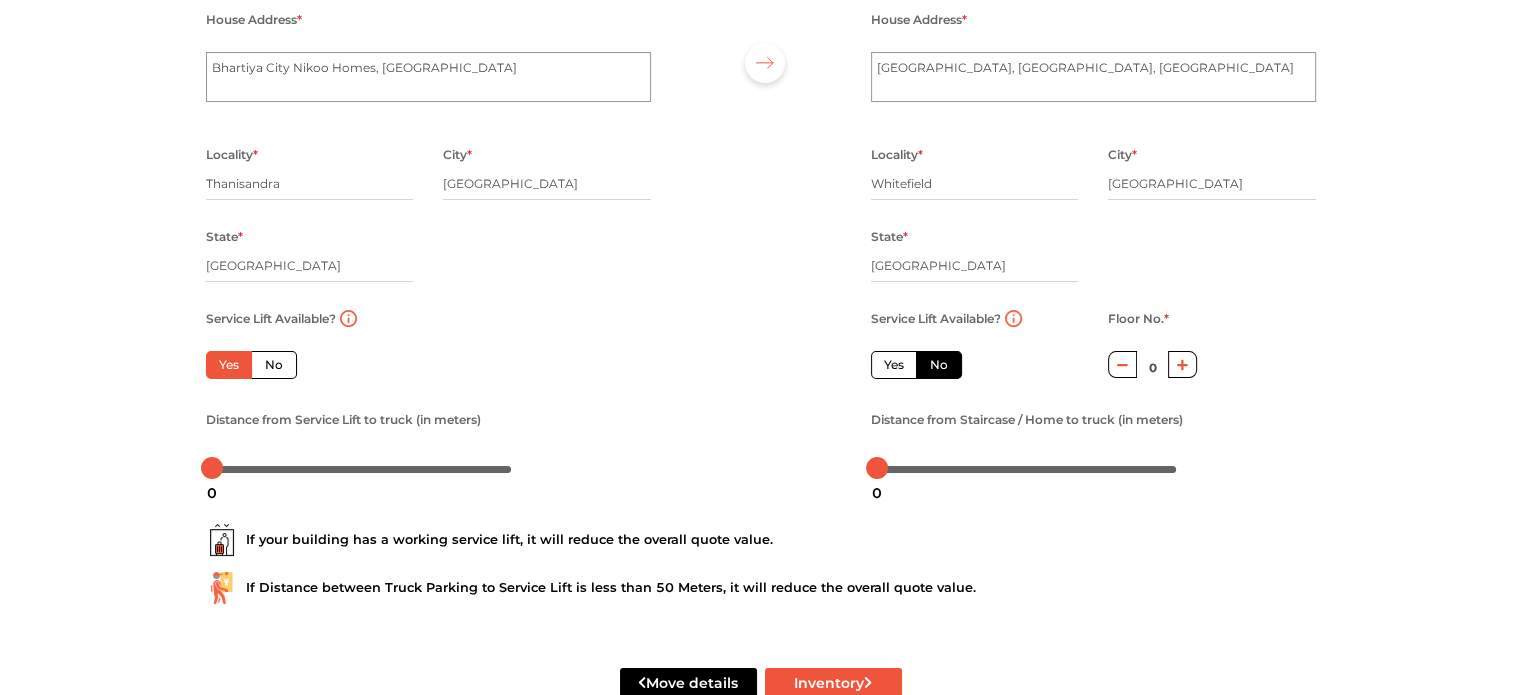 scroll, scrollTop: 255, scrollLeft: 0, axis: vertical 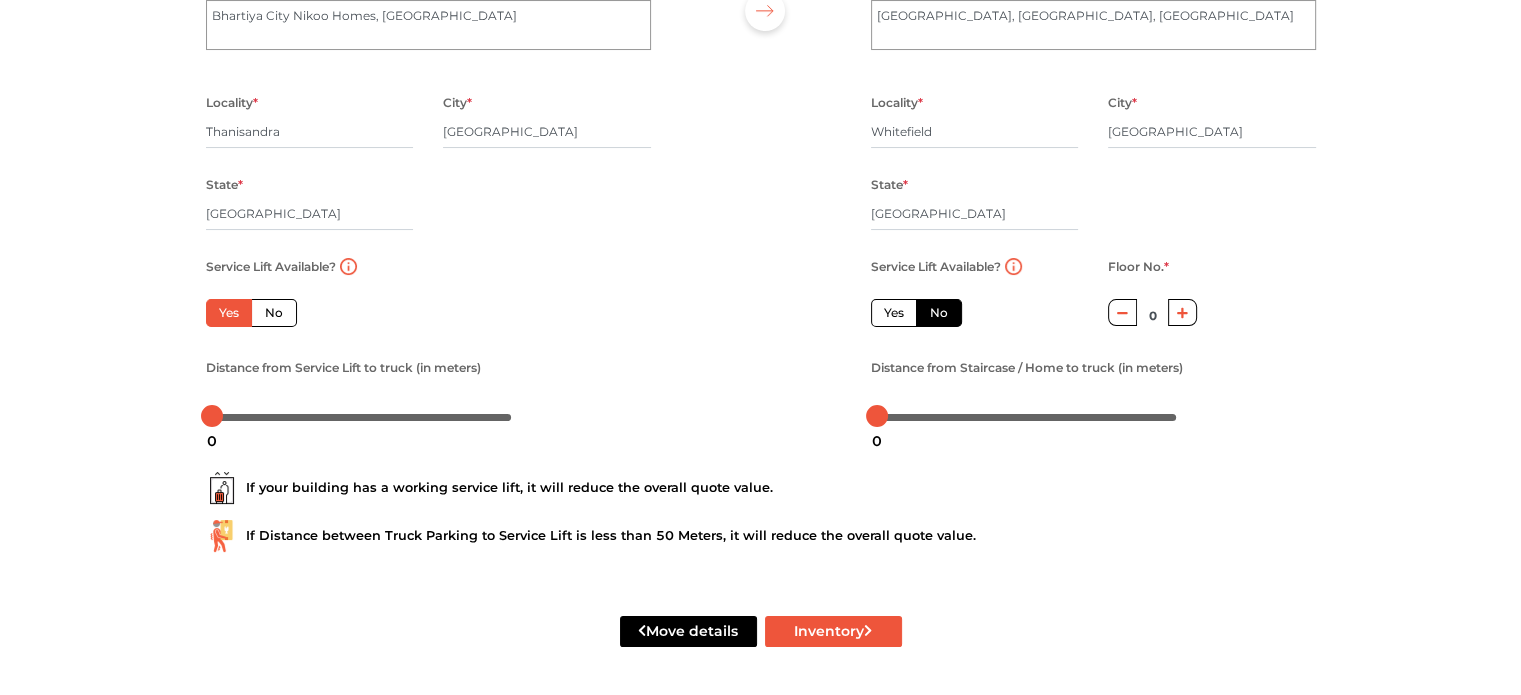 click on "Floor No.  * 0" at bounding box center (1152, 304) 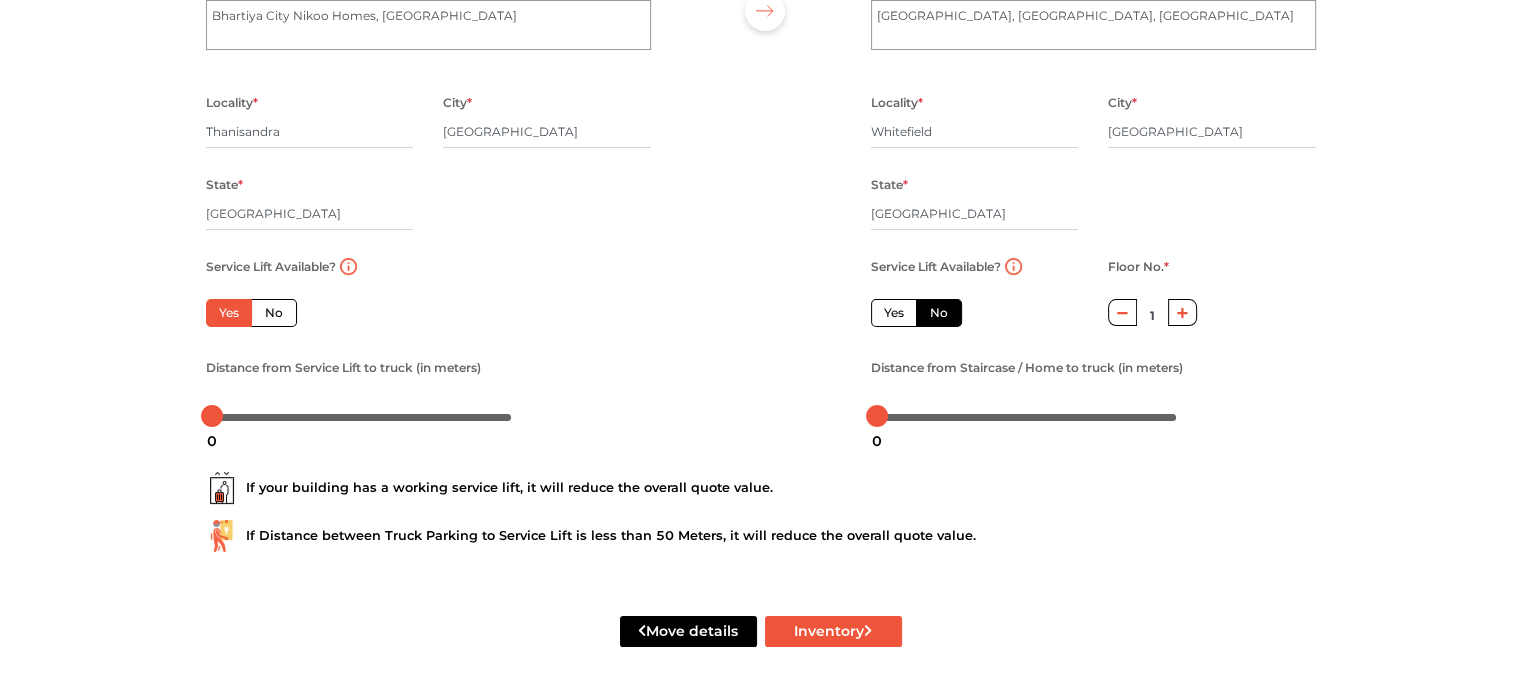 click at bounding box center (1182, 312) 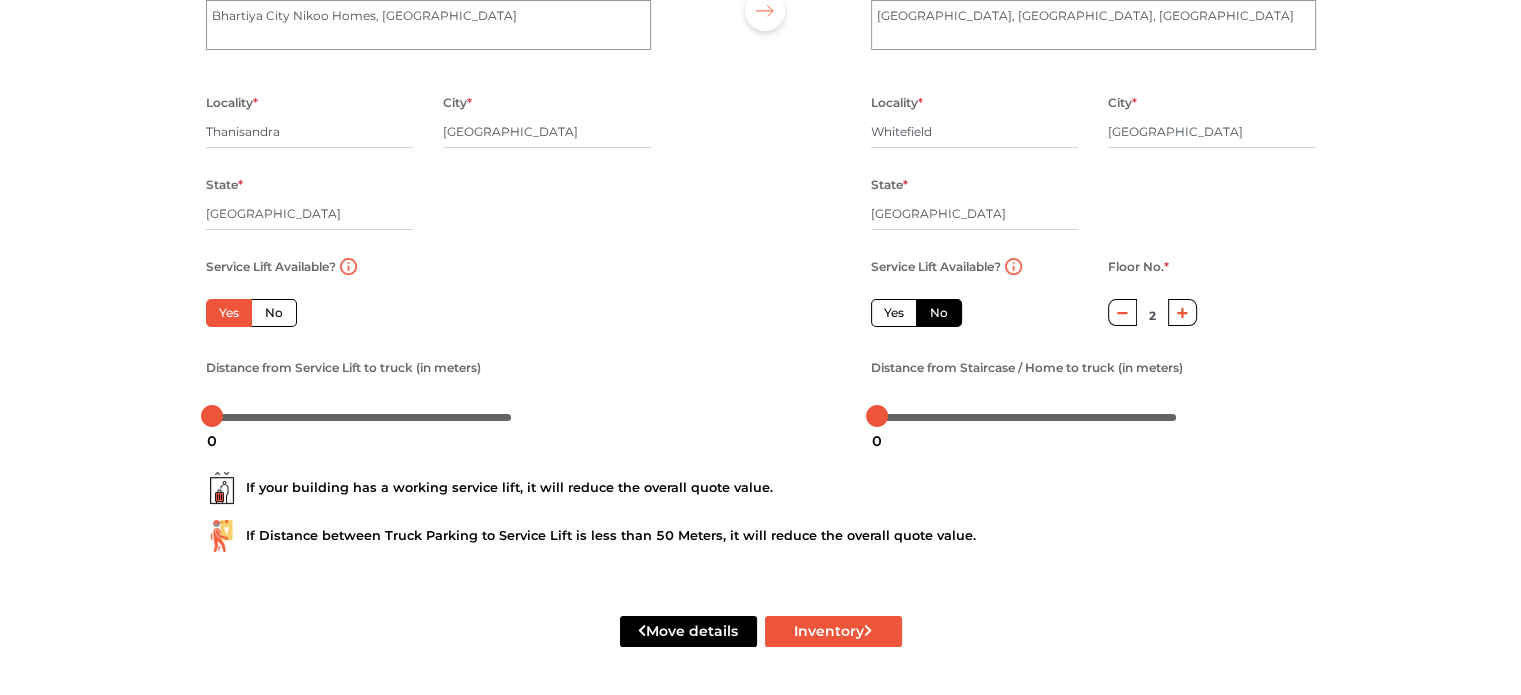click at bounding box center (1182, 312) 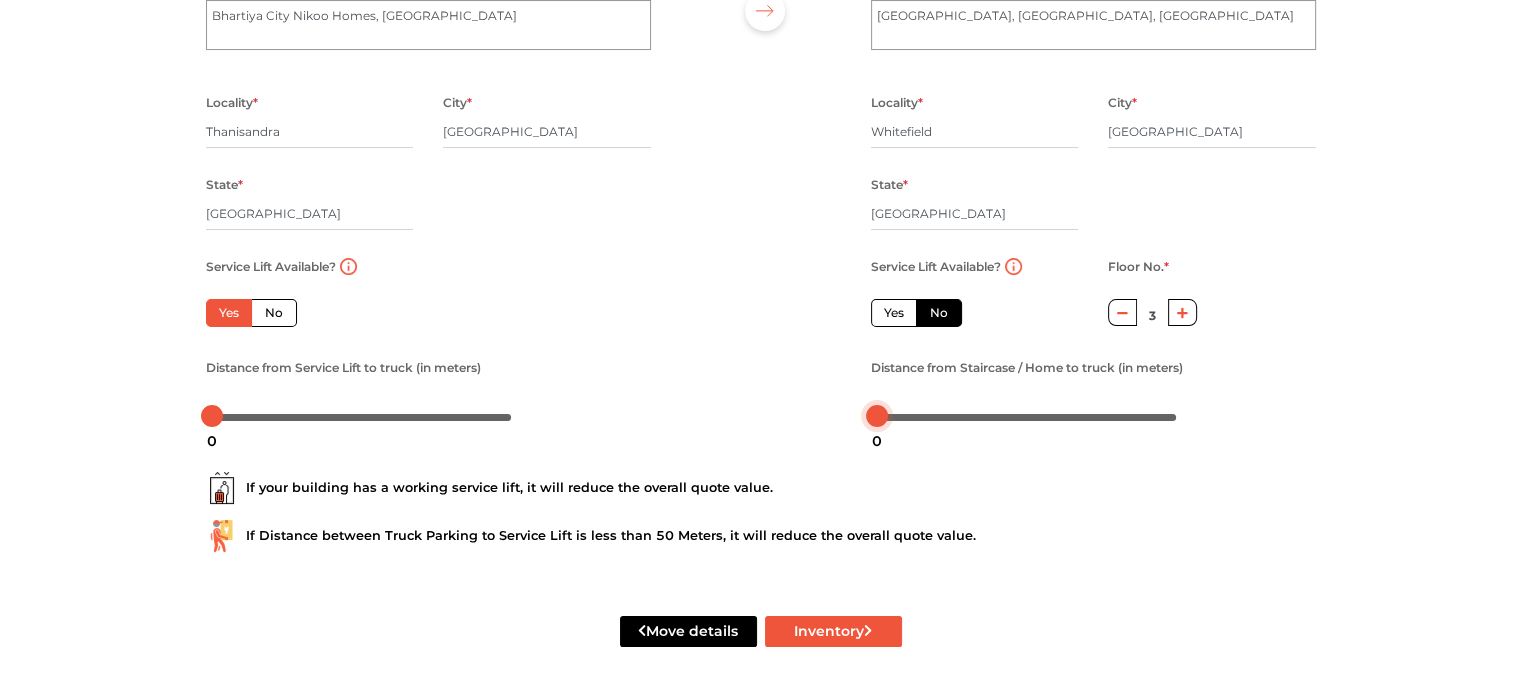 drag, startPoint x: 876, startPoint y: 419, endPoint x: 836, endPoint y: 409, distance: 41.231056 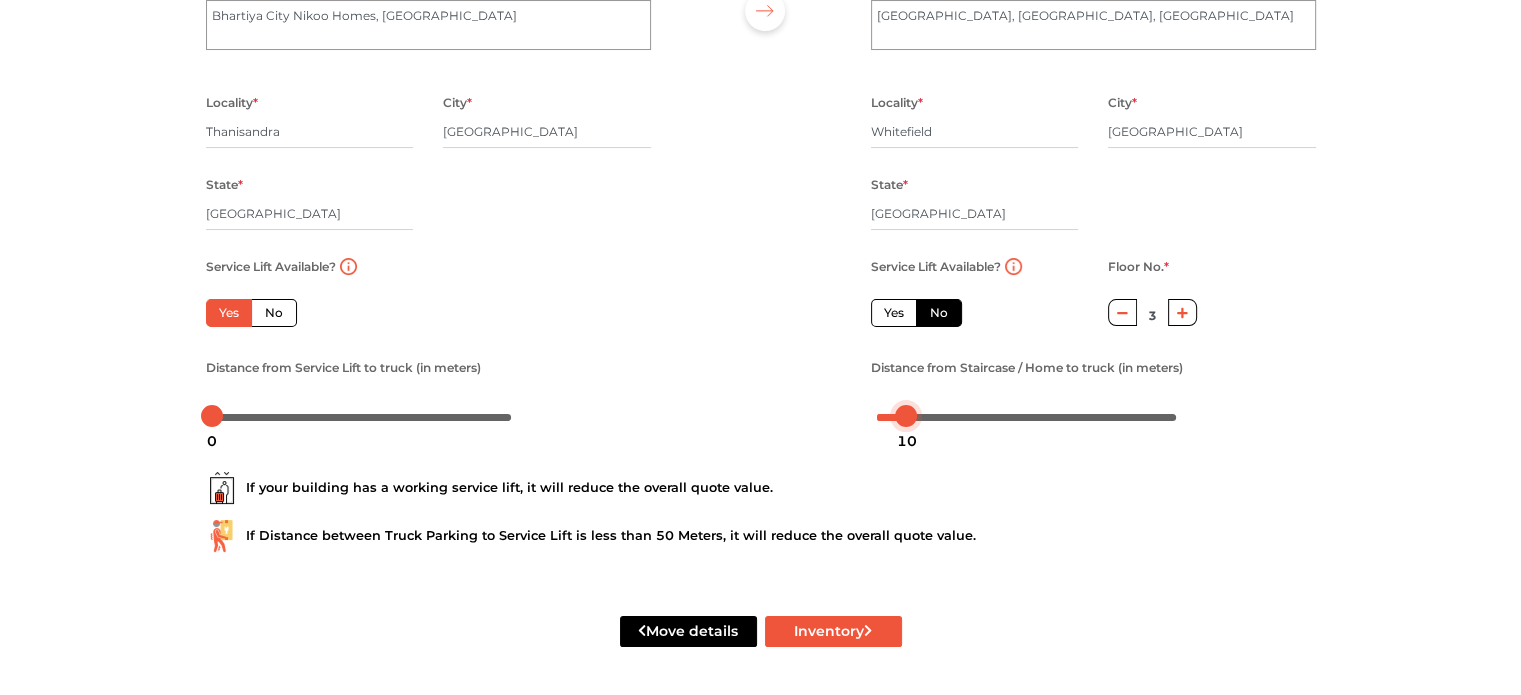 drag, startPoint x: 871, startPoint y: 416, endPoint x: 901, endPoint y: 443, distance: 40.36087 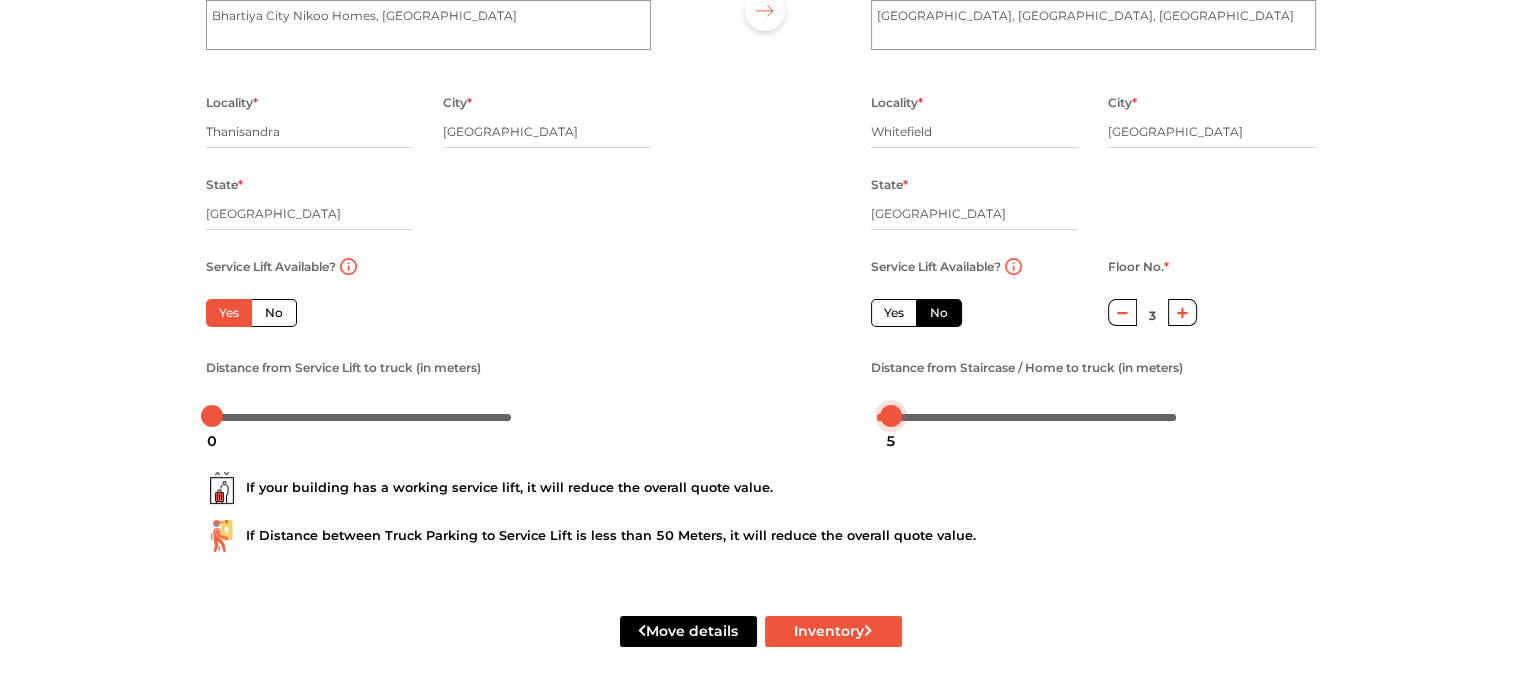drag, startPoint x: 904, startPoint y: 419, endPoint x: 890, endPoint y: 452, distance: 35.846897 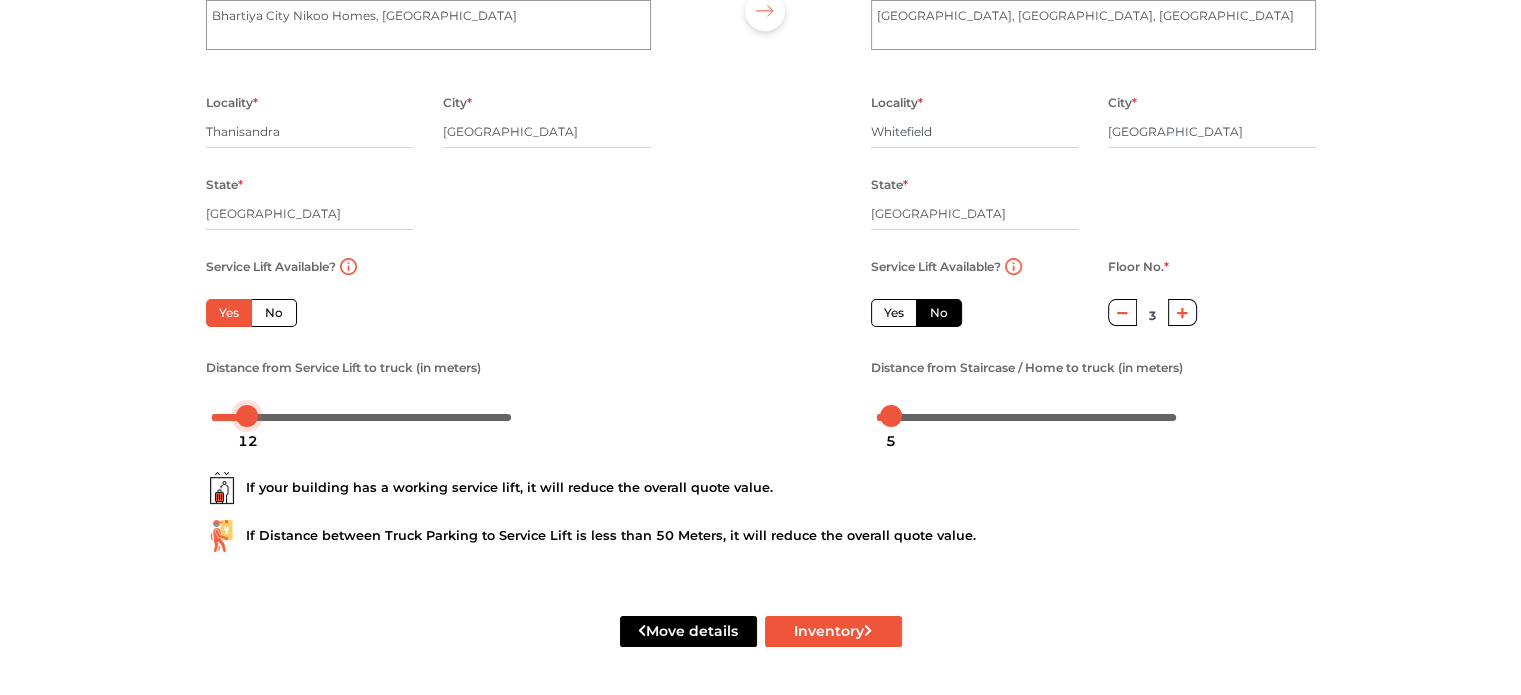 drag, startPoint x: 208, startPoint y: 415, endPoint x: 243, endPoint y: 411, distance: 35.22783 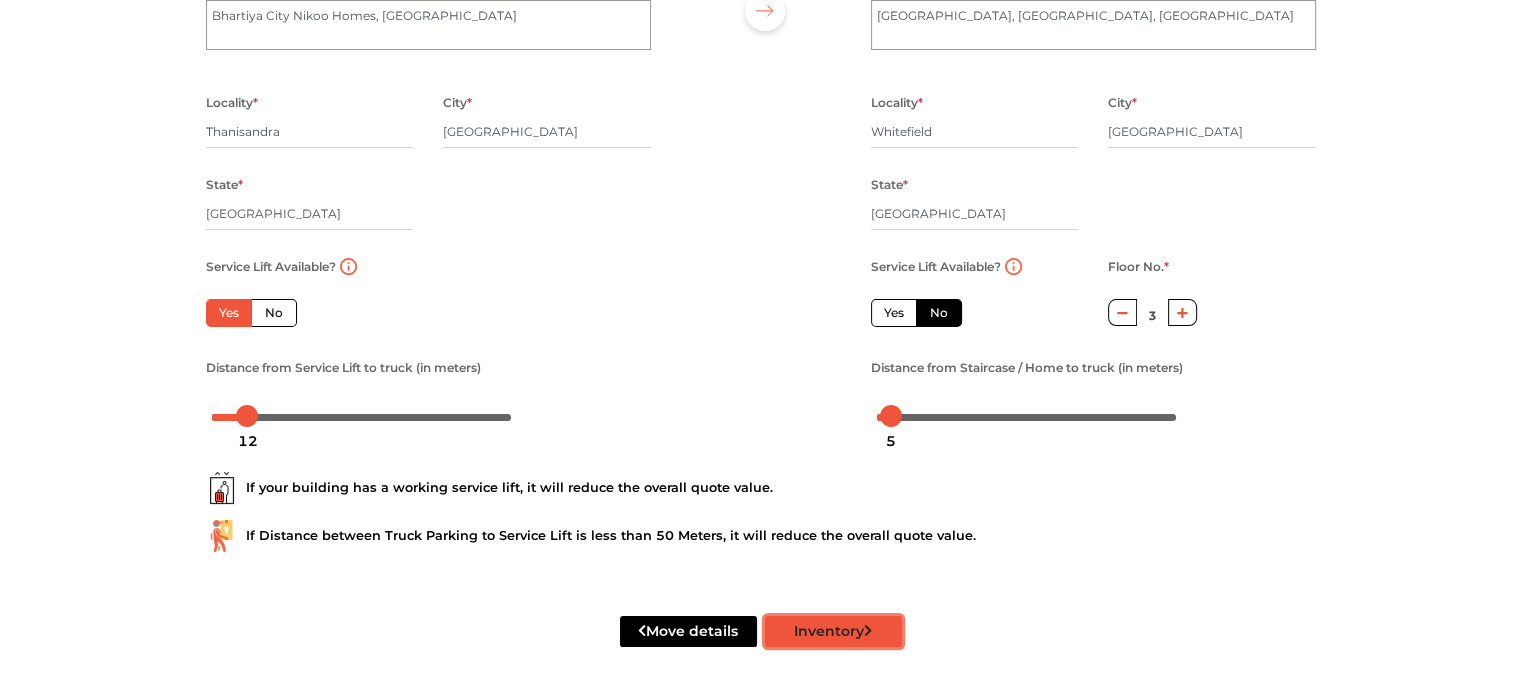 click on "Inventory" at bounding box center (833, 631) 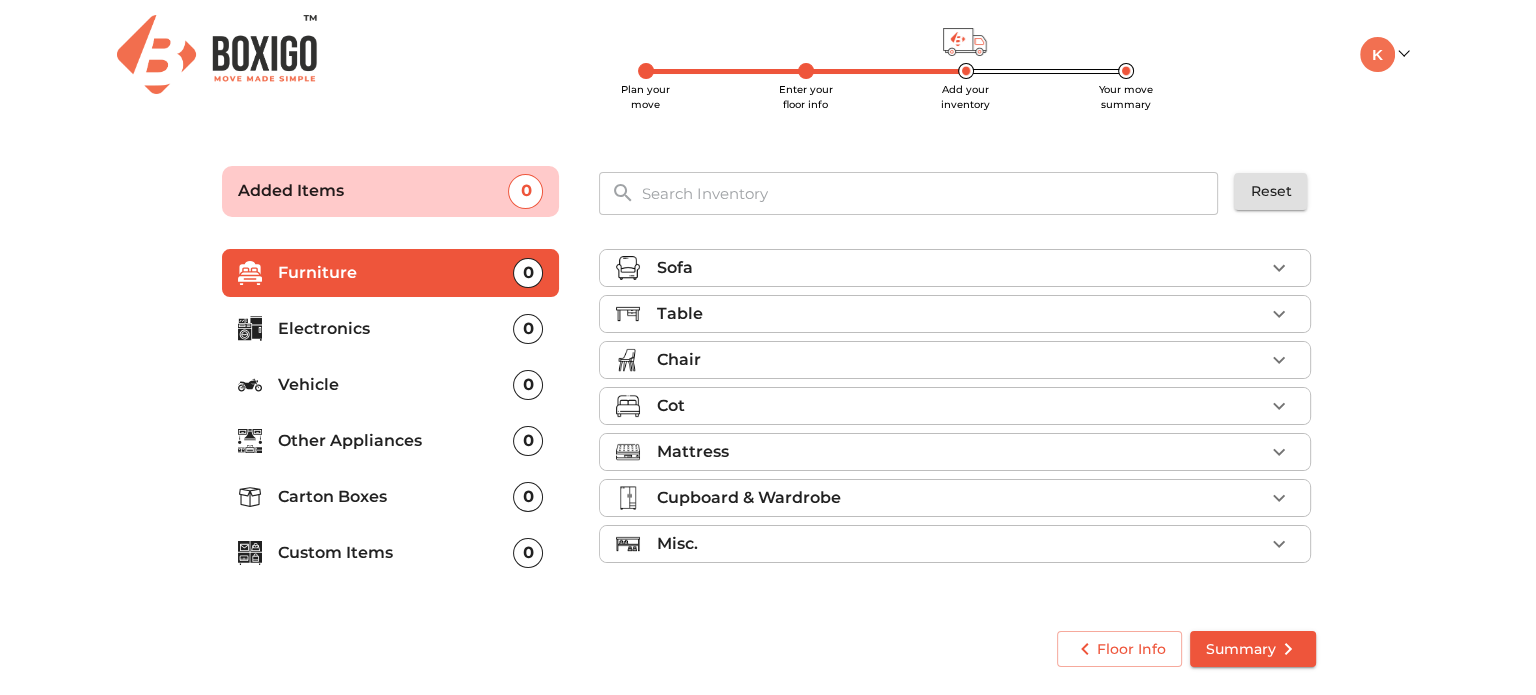 scroll, scrollTop: 0, scrollLeft: 0, axis: both 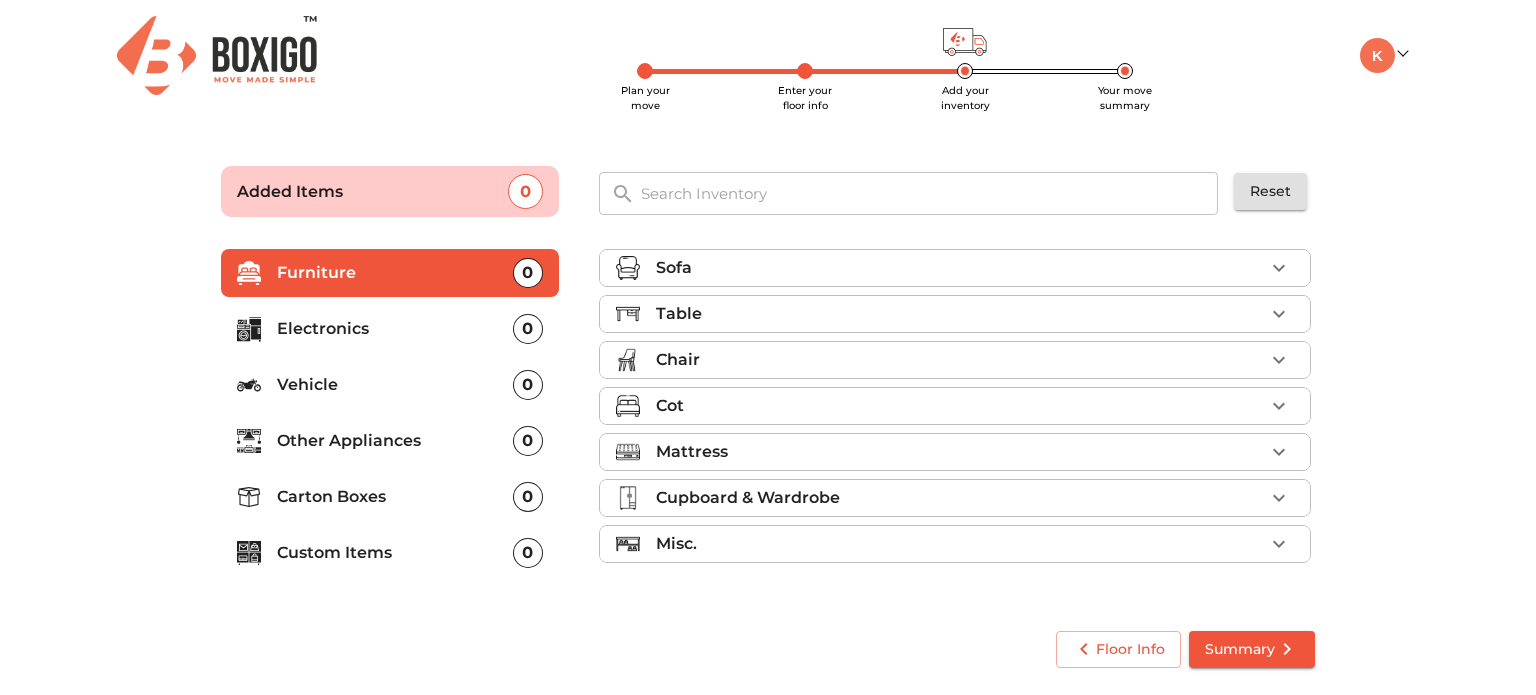 click on "Cupboard & Wardrobe" at bounding box center [955, 498] 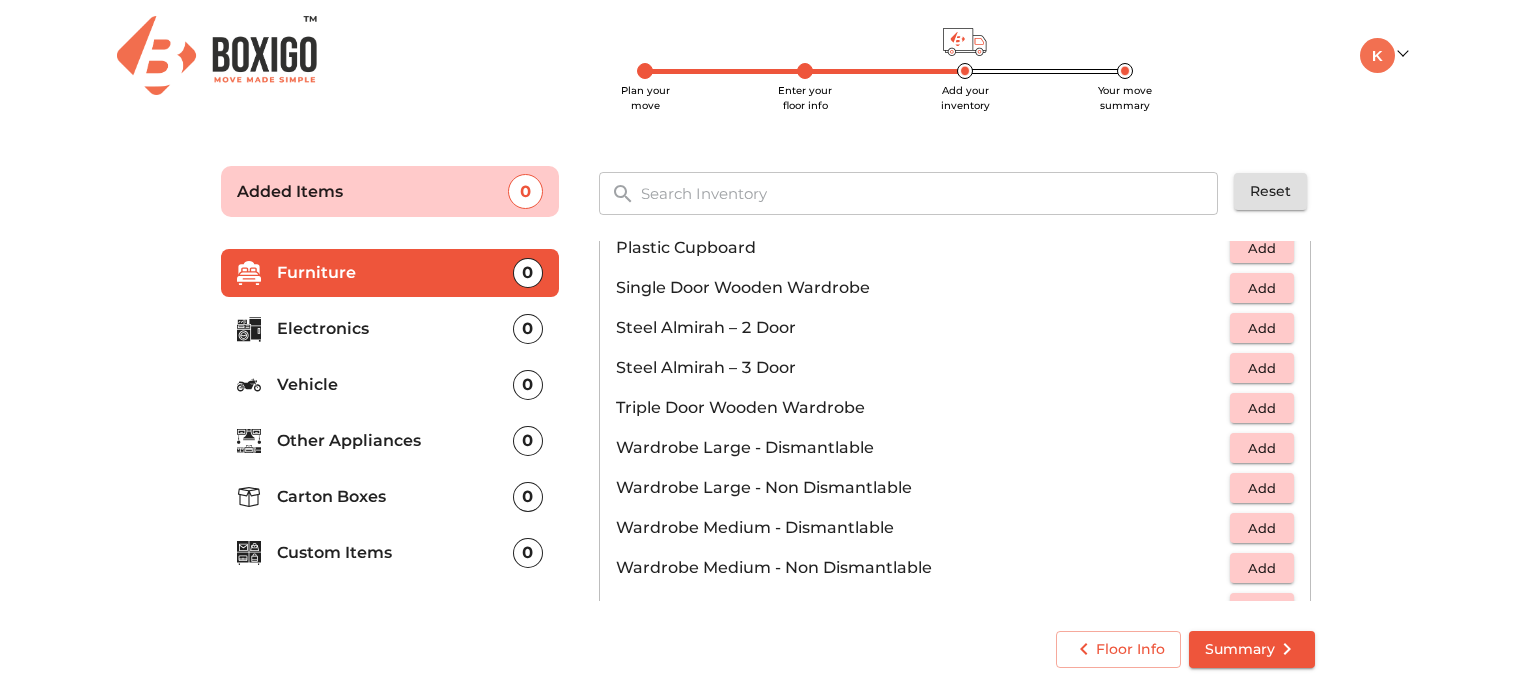 scroll, scrollTop: 584, scrollLeft: 0, axis: vertical 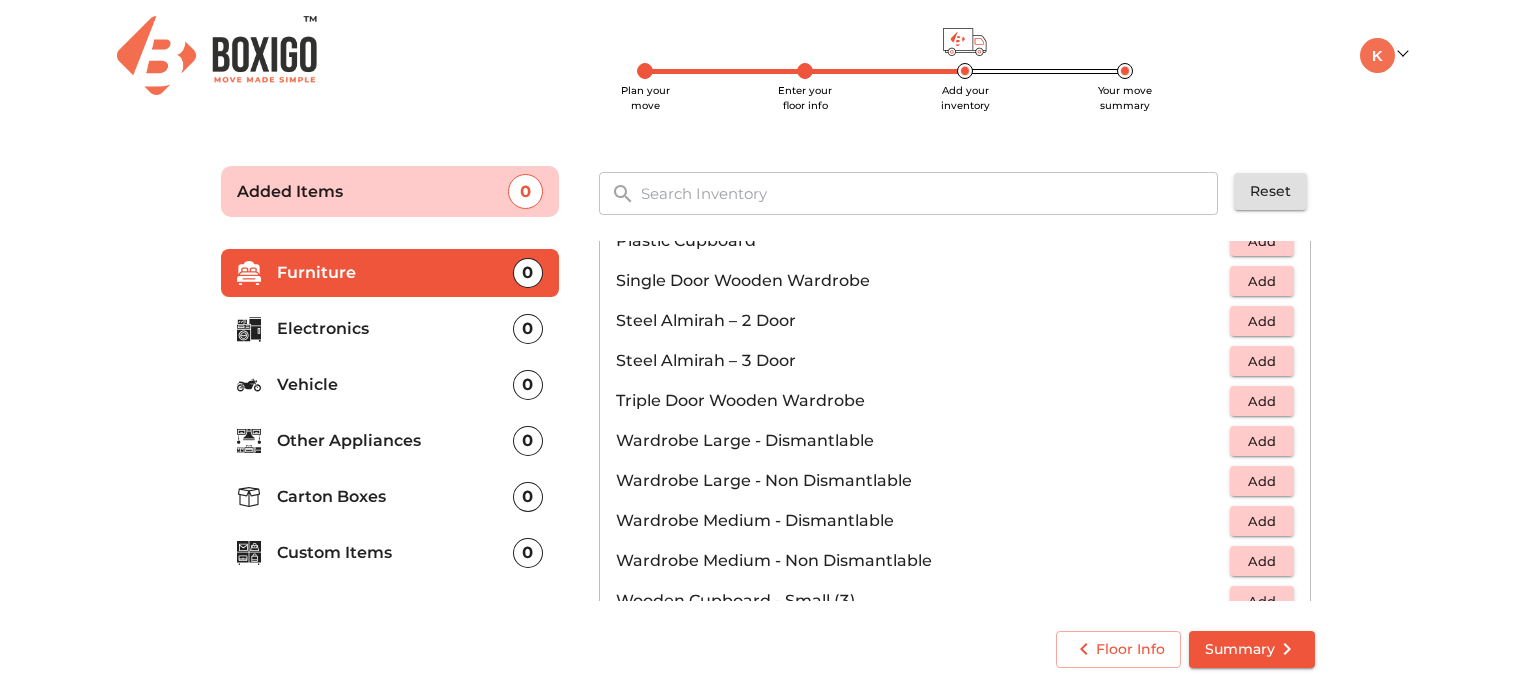 click on "Add" at bounding box center (1262, 401) 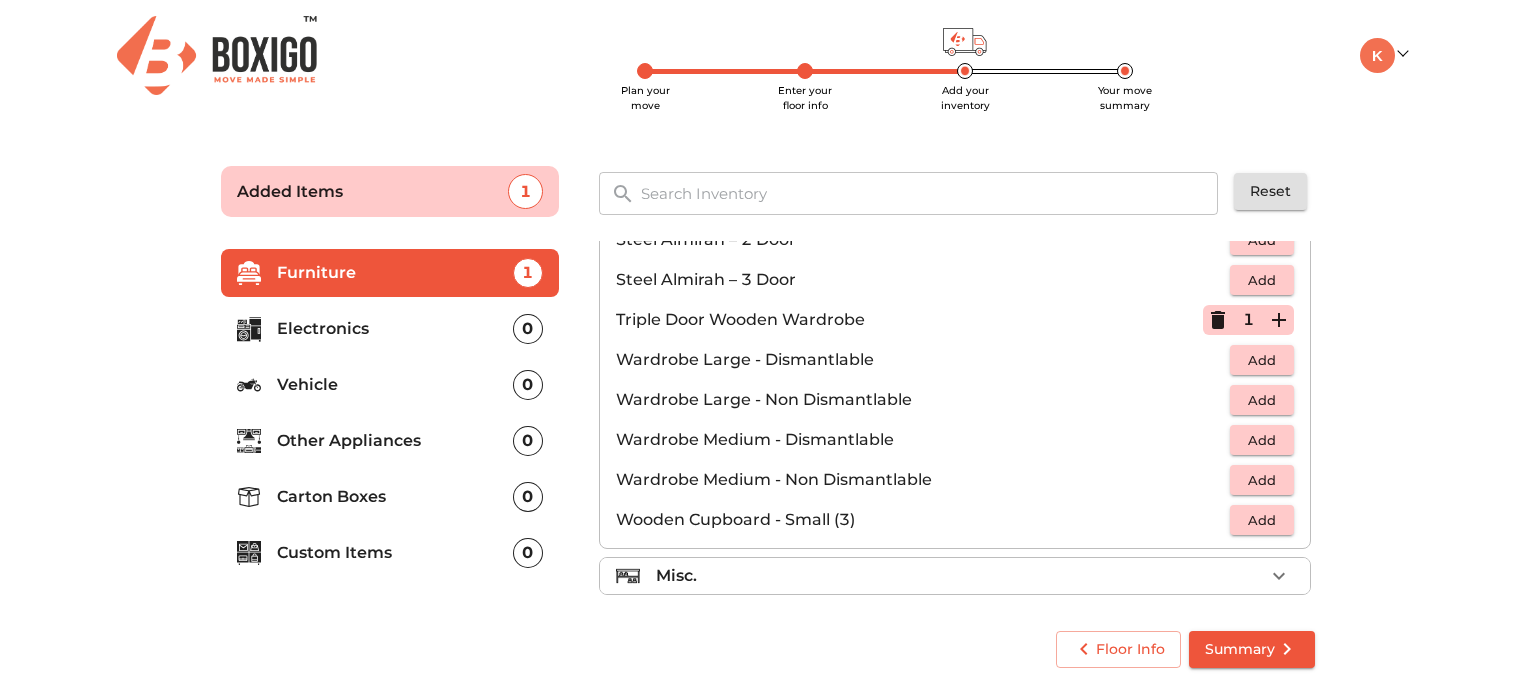 scroll, scrollTop: 672, scrollLeft: 0, axis: vertical 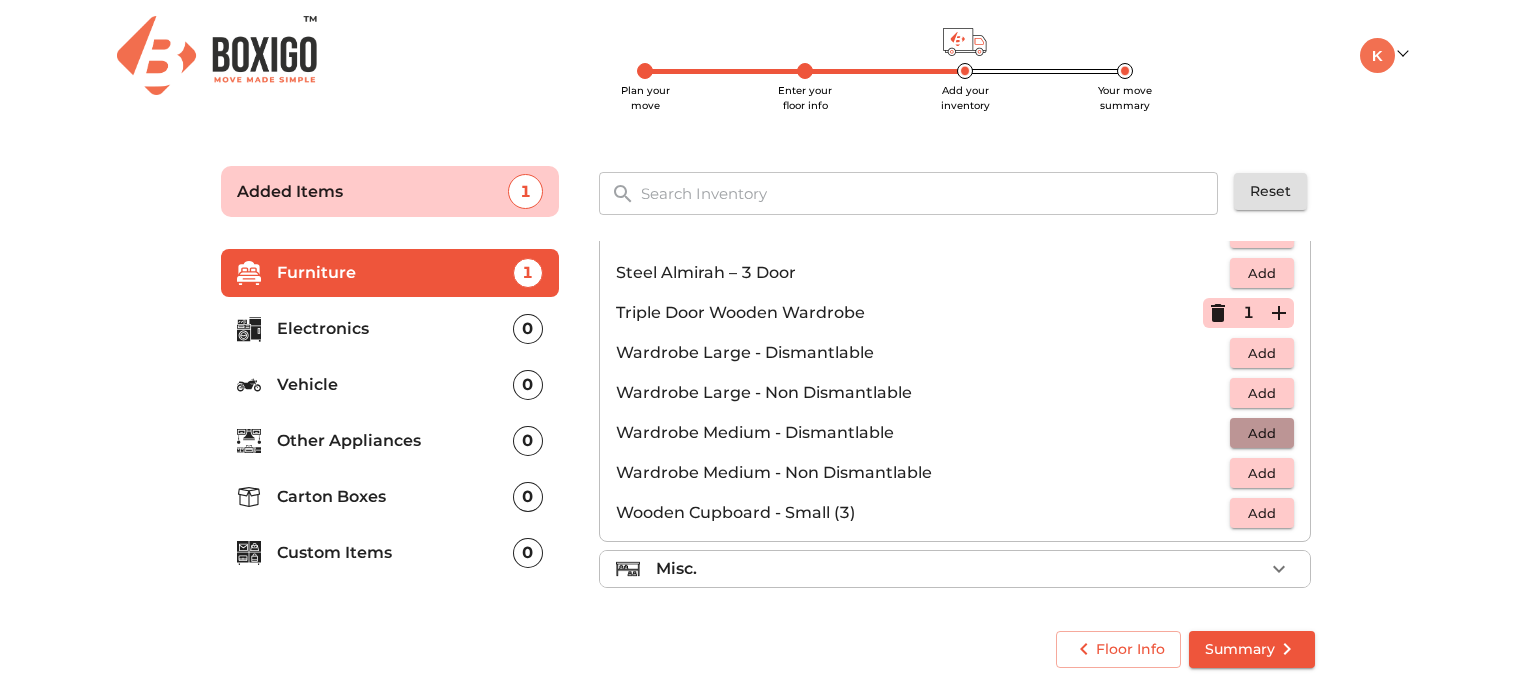 click on "Add" at bounding box center (1262, 433) 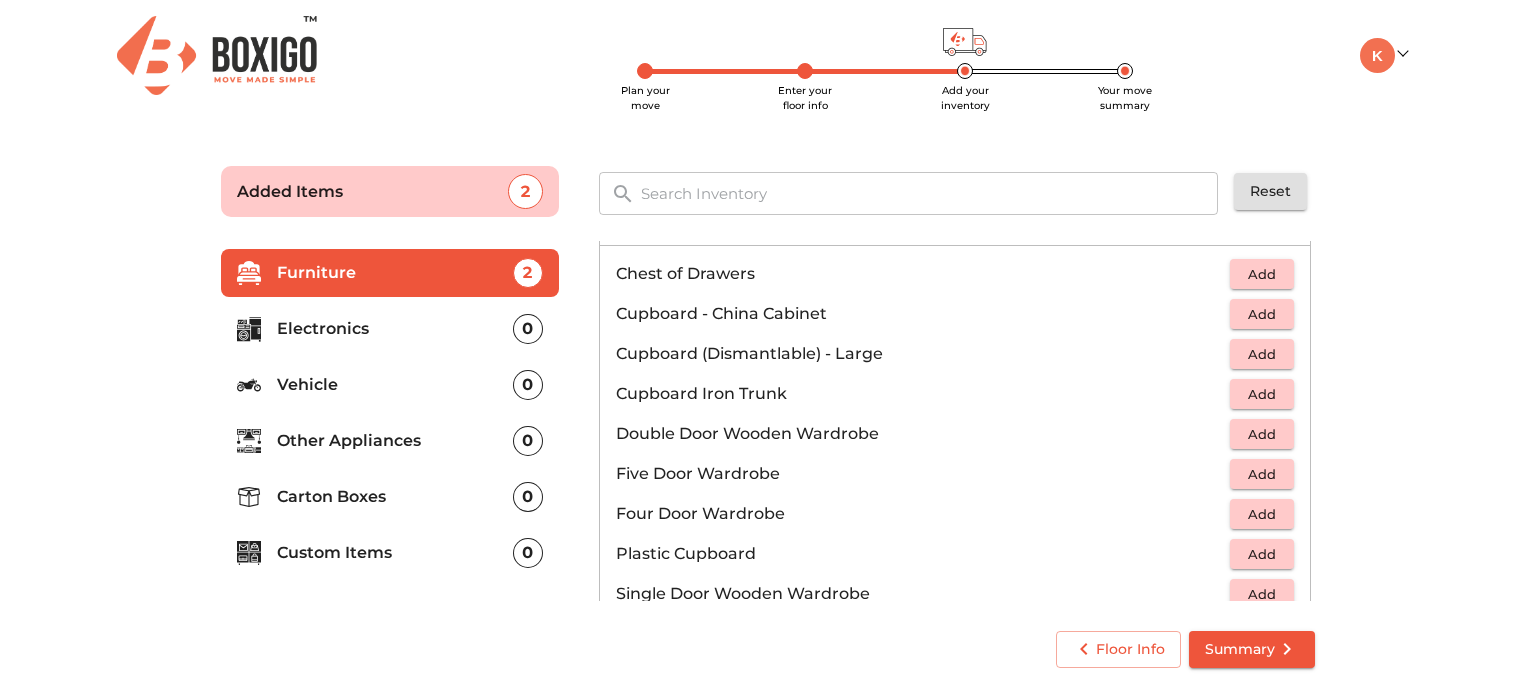 scroll, scrollTop: 272, scrollLeft: 0, axis: vertical 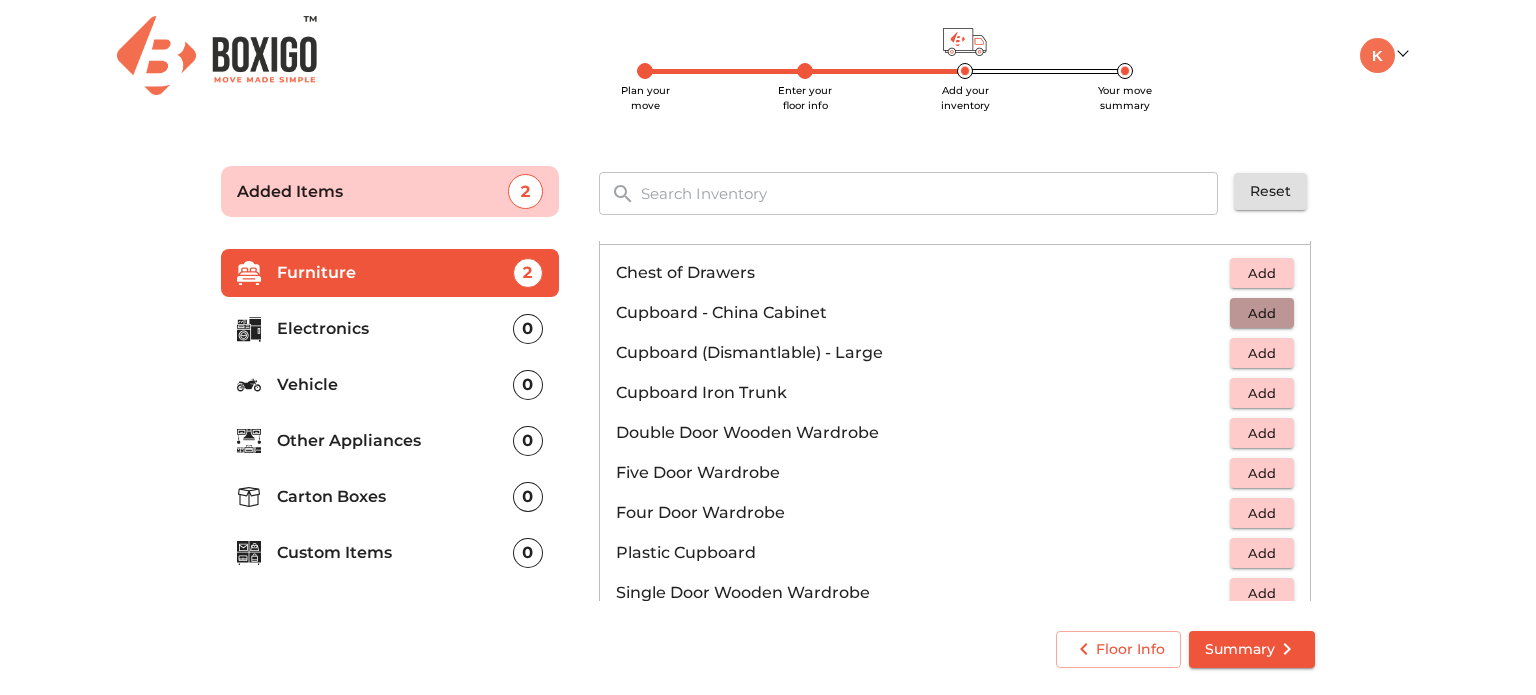 click on "Add" at bounding box center (1262, 313) 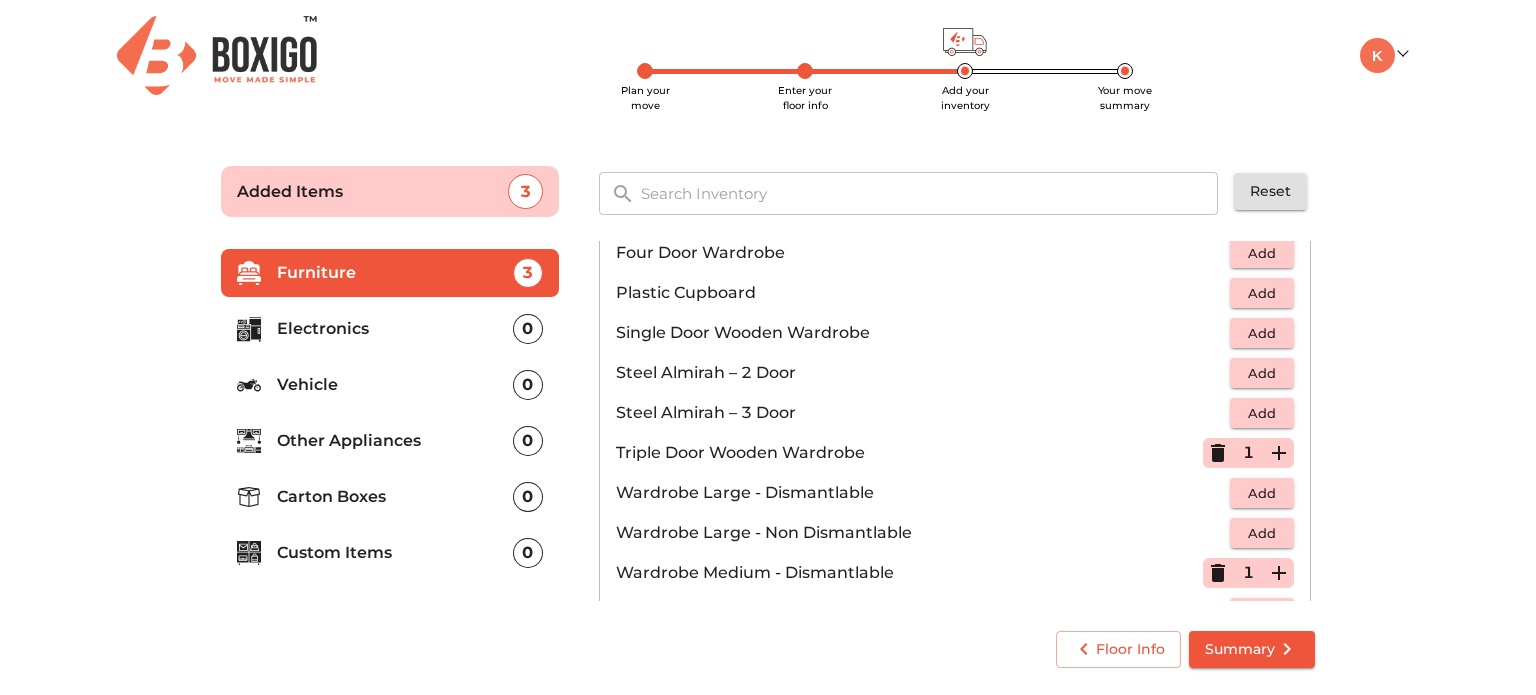 scroll, scrollTop: 672, scrollLeft: 0, axis: vertical 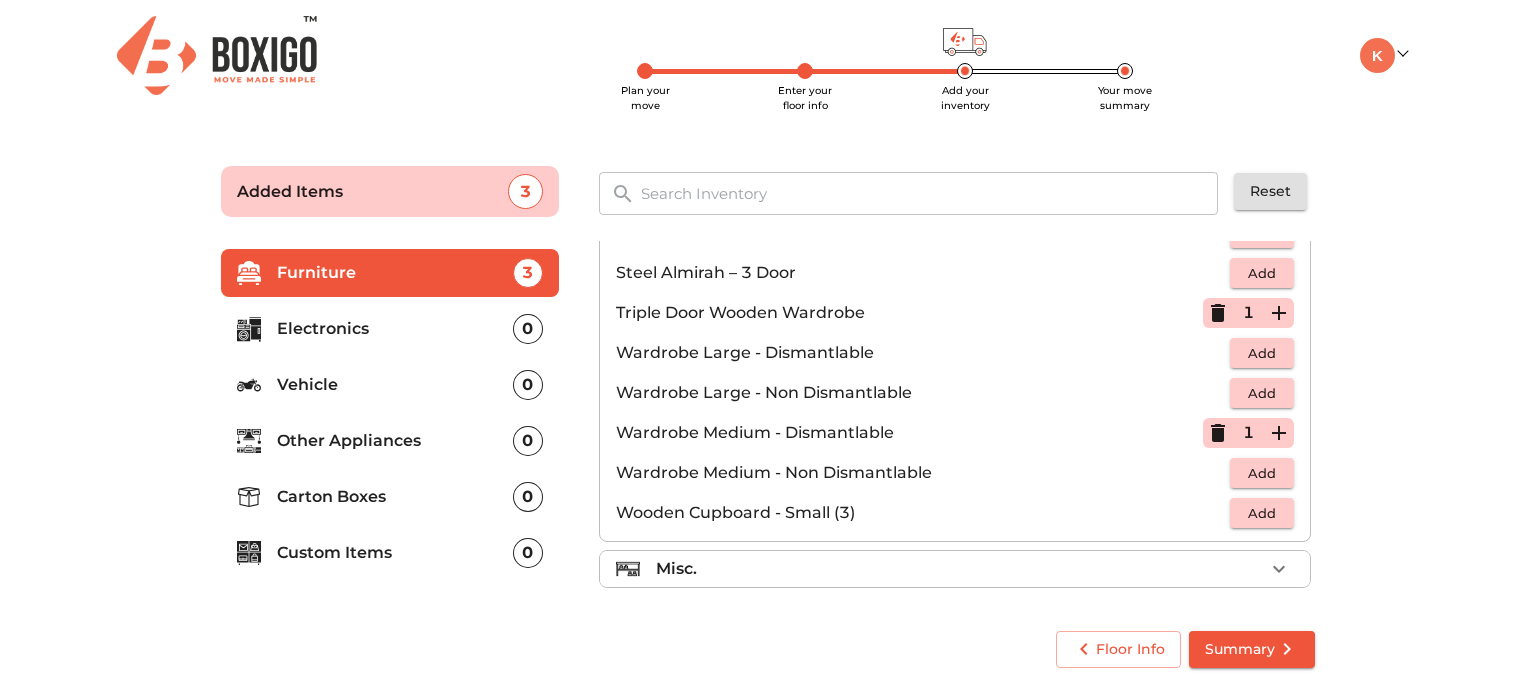 click on "Misc." at bounding box center [960, 569] 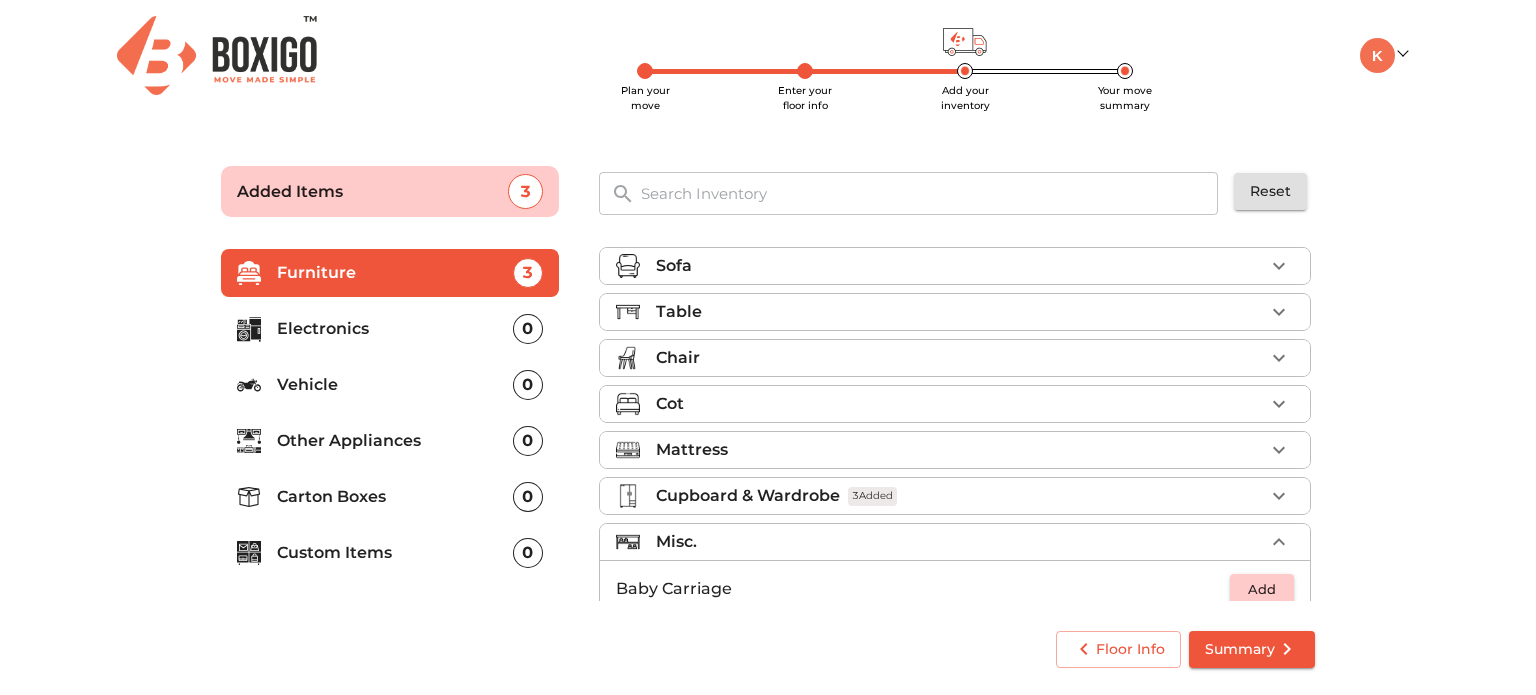 scroll, scrollTop: 0, scrollLeft: 0, axis: both 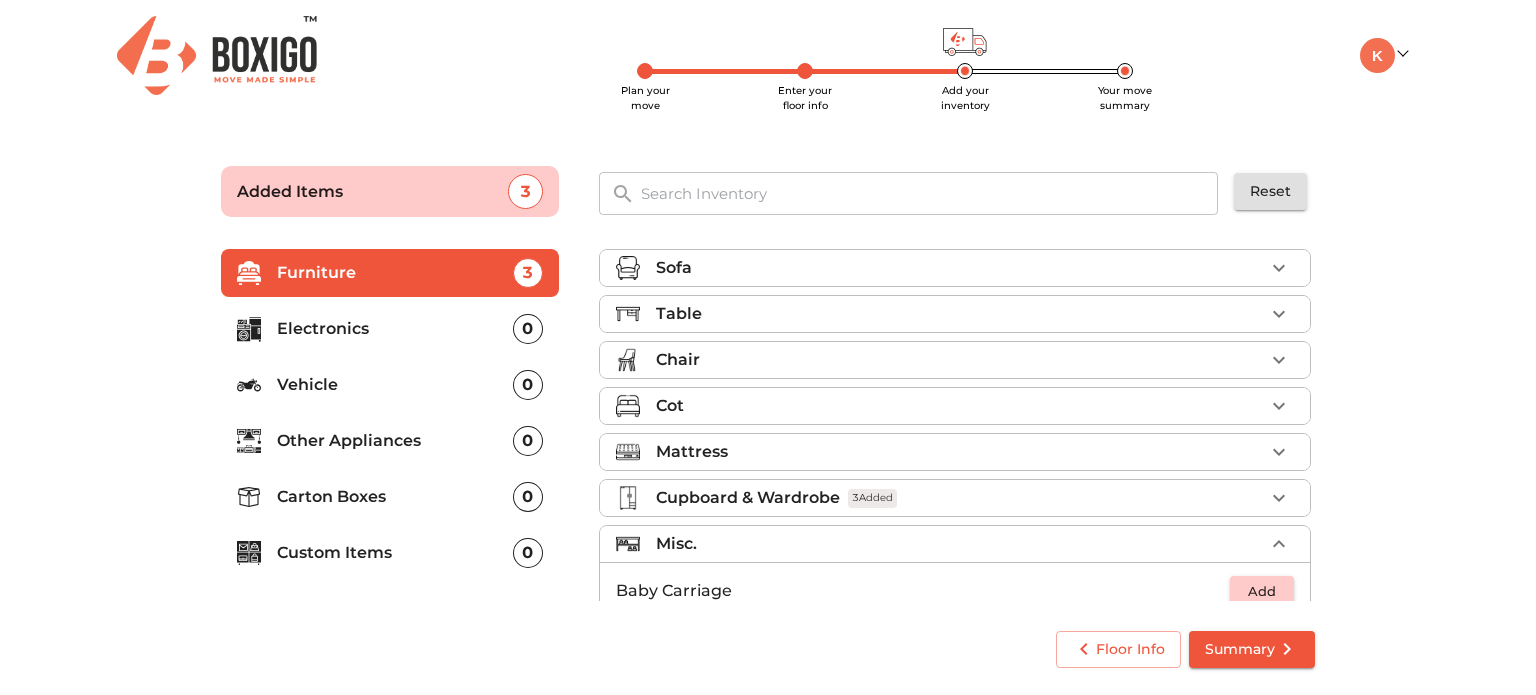 click on "Electronics" at bounding box center (395, 329) 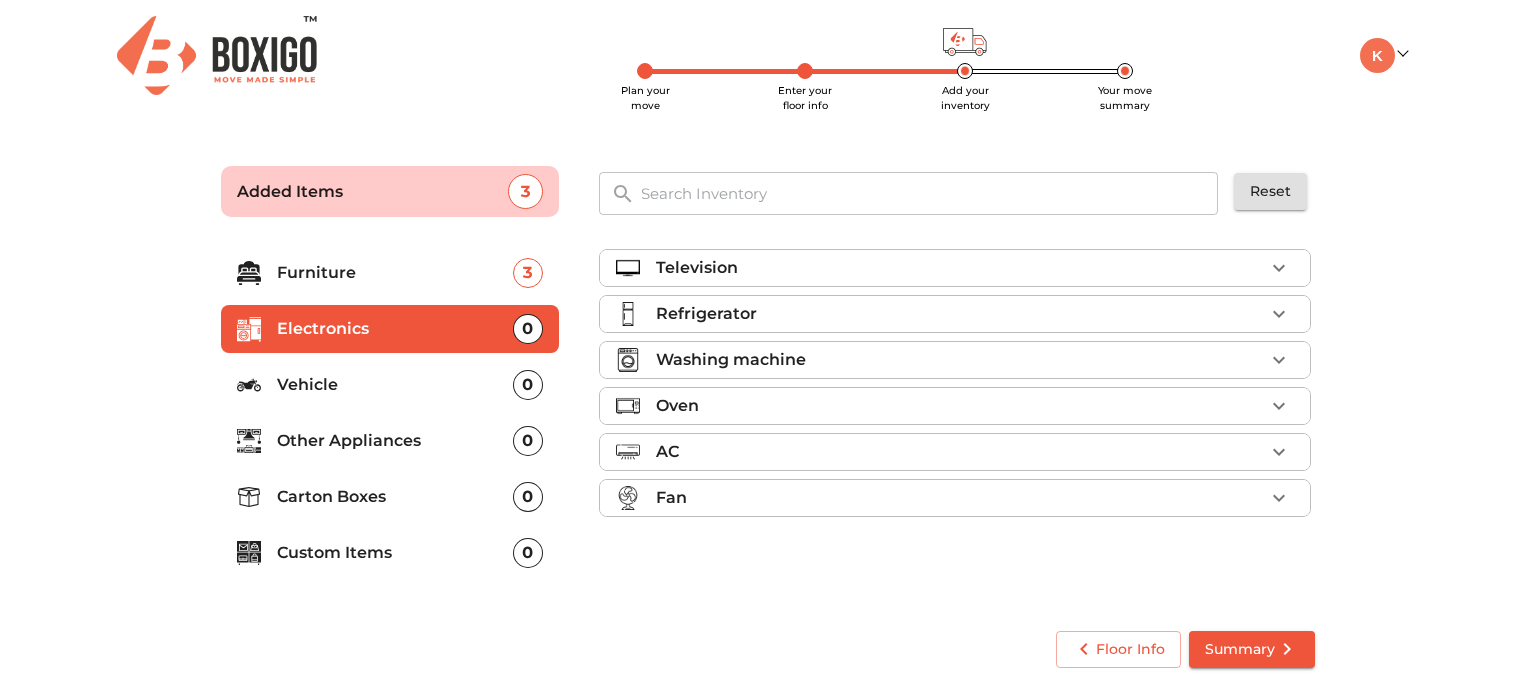 click on "Television" at bounding box center (960, 268) 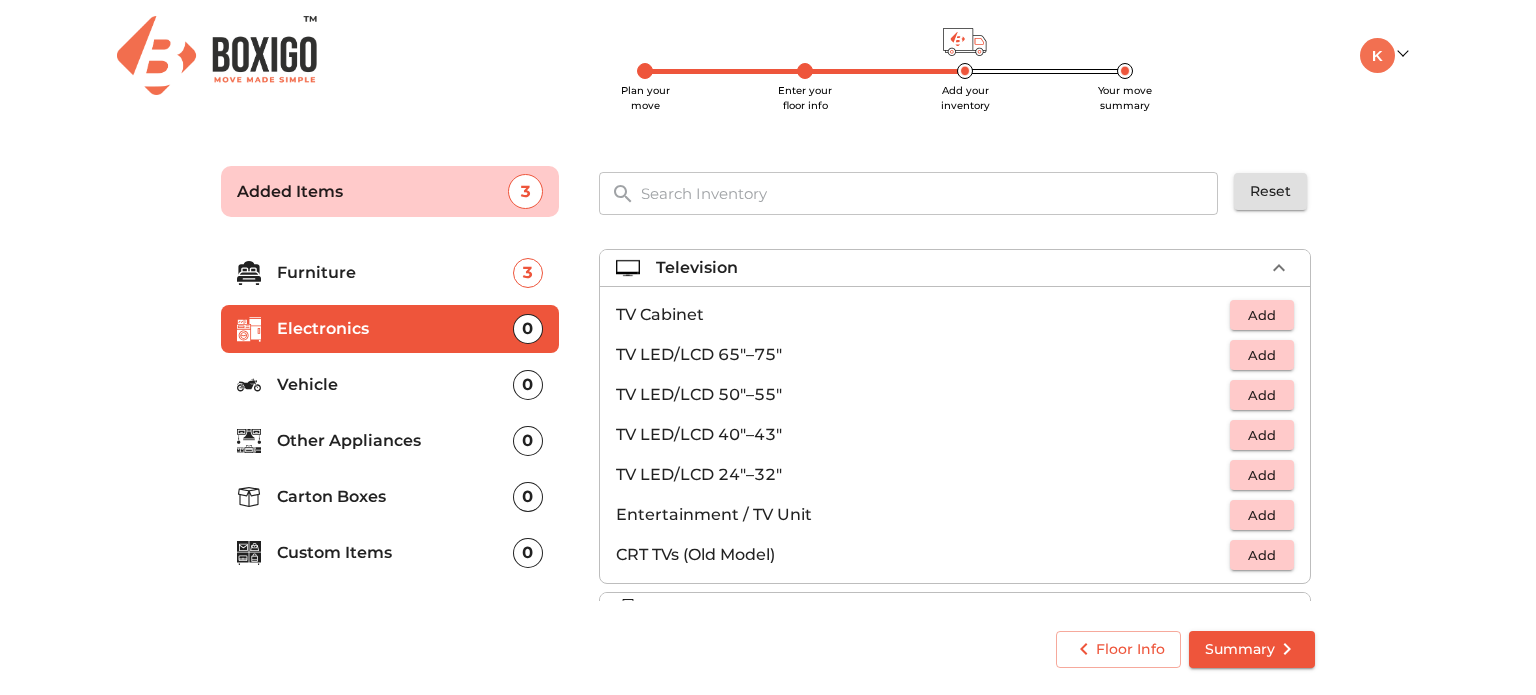 click on "Add" at bounding box center (1262, 435) 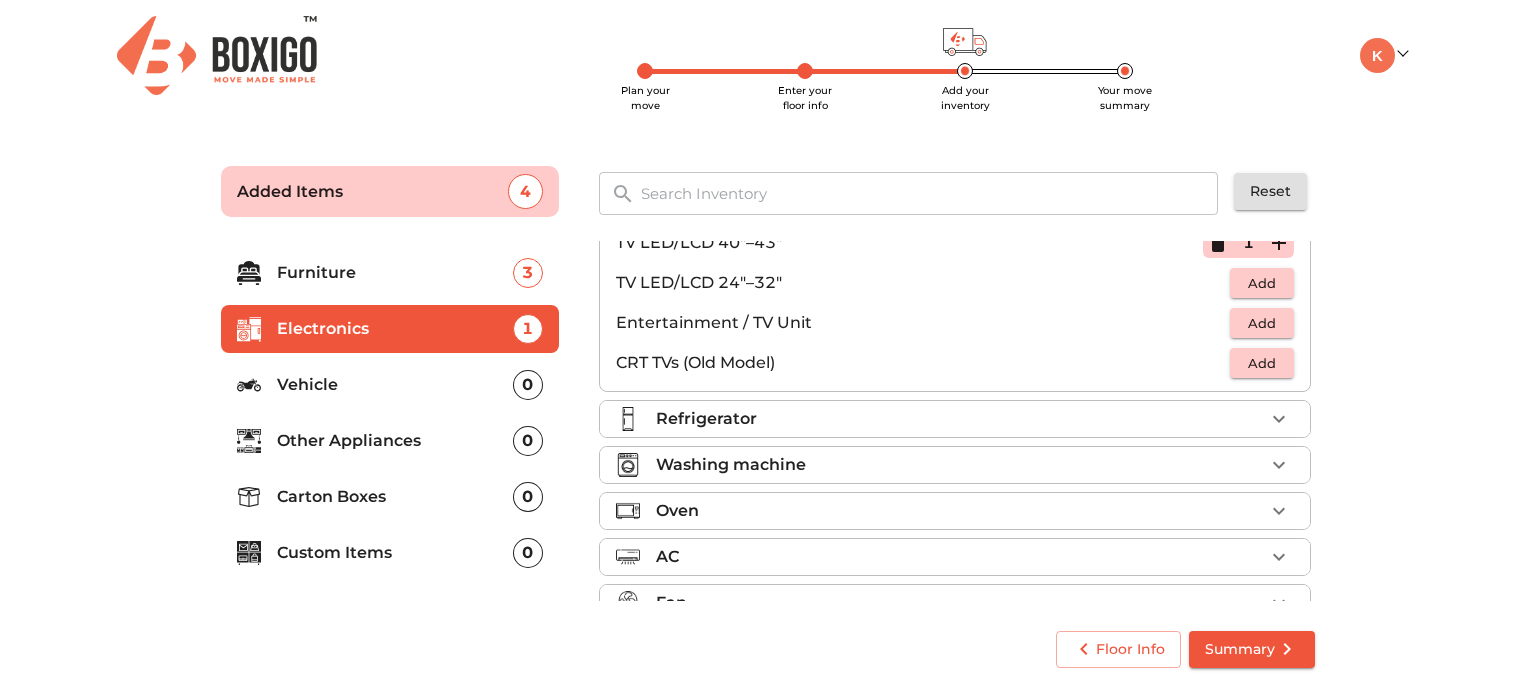 scroll, scrollTop: 200, scrollLeft: 0, axis: vertical 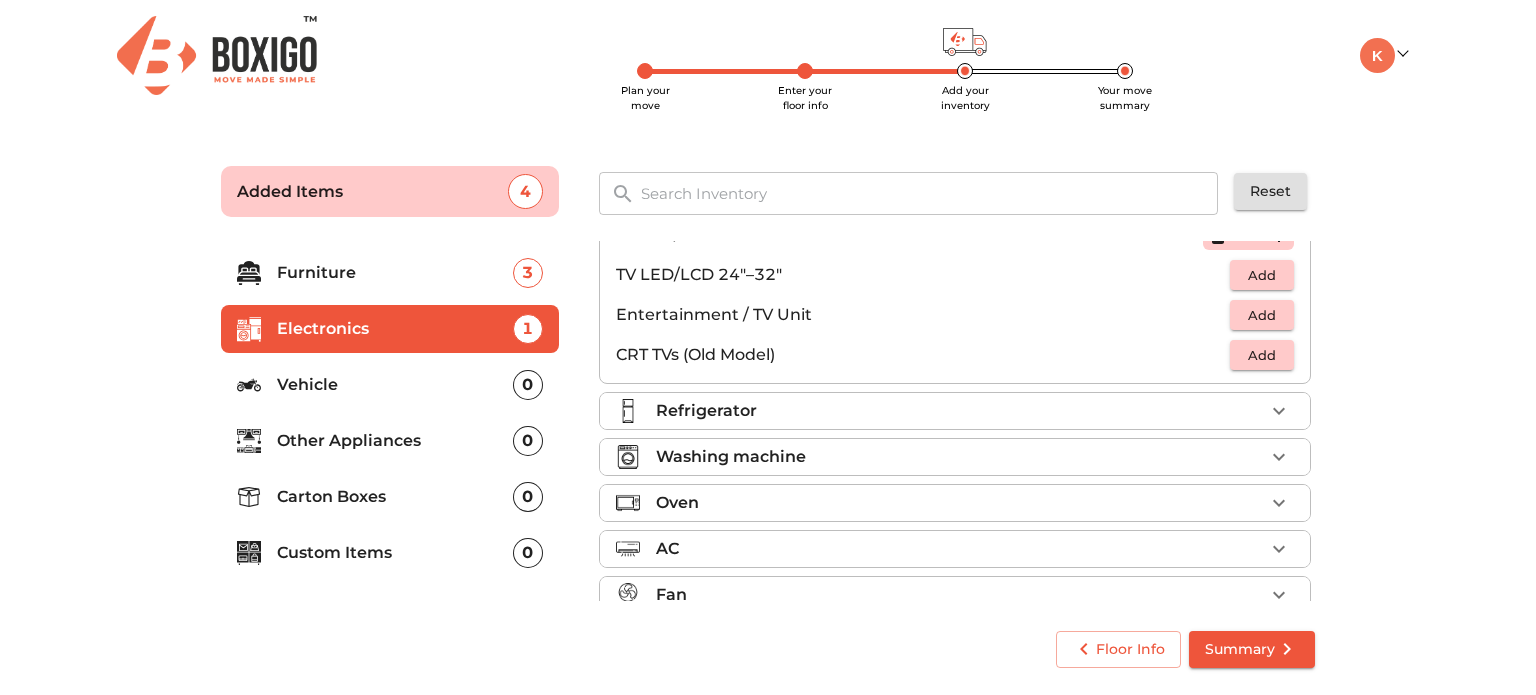 click on "Refrigerator" at bounding box center [960, 411] 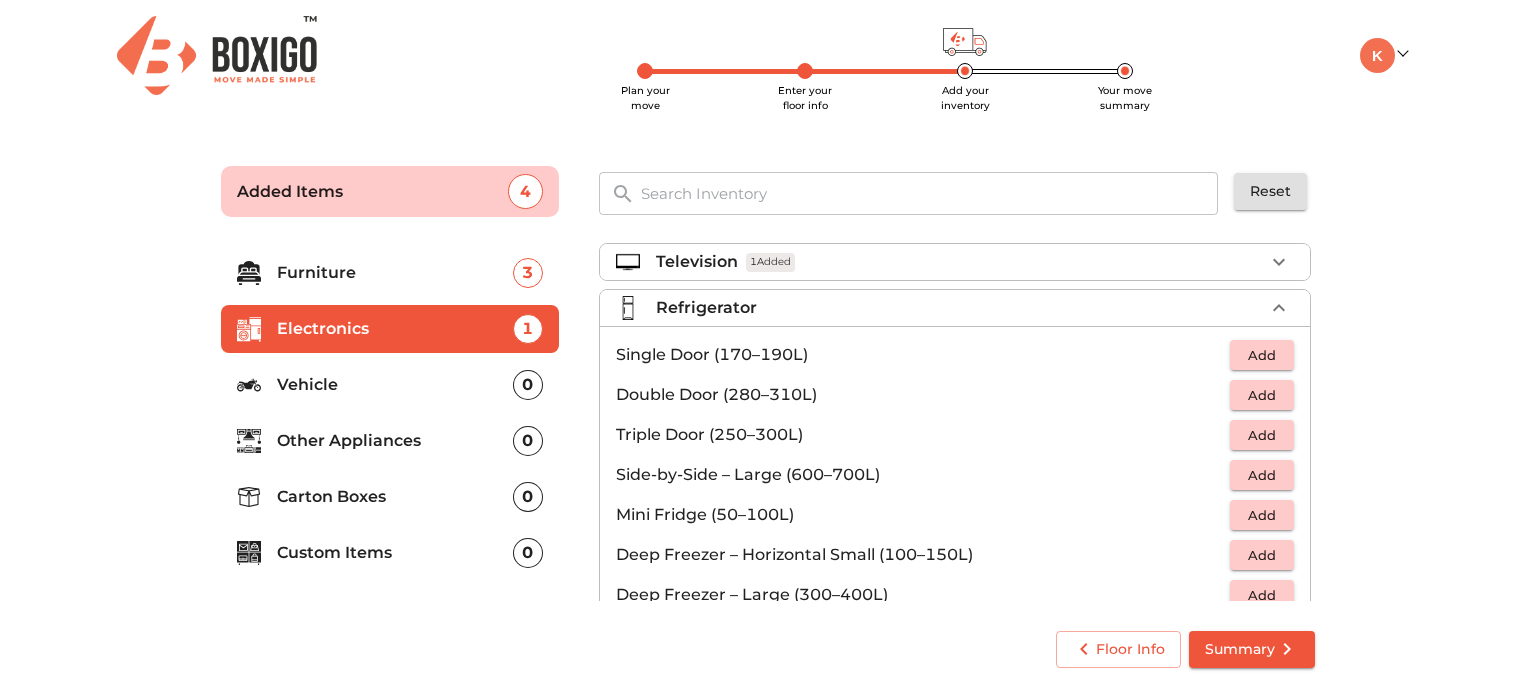 scroll, scrollTop: 0, scrollLeft: 0, axis: both 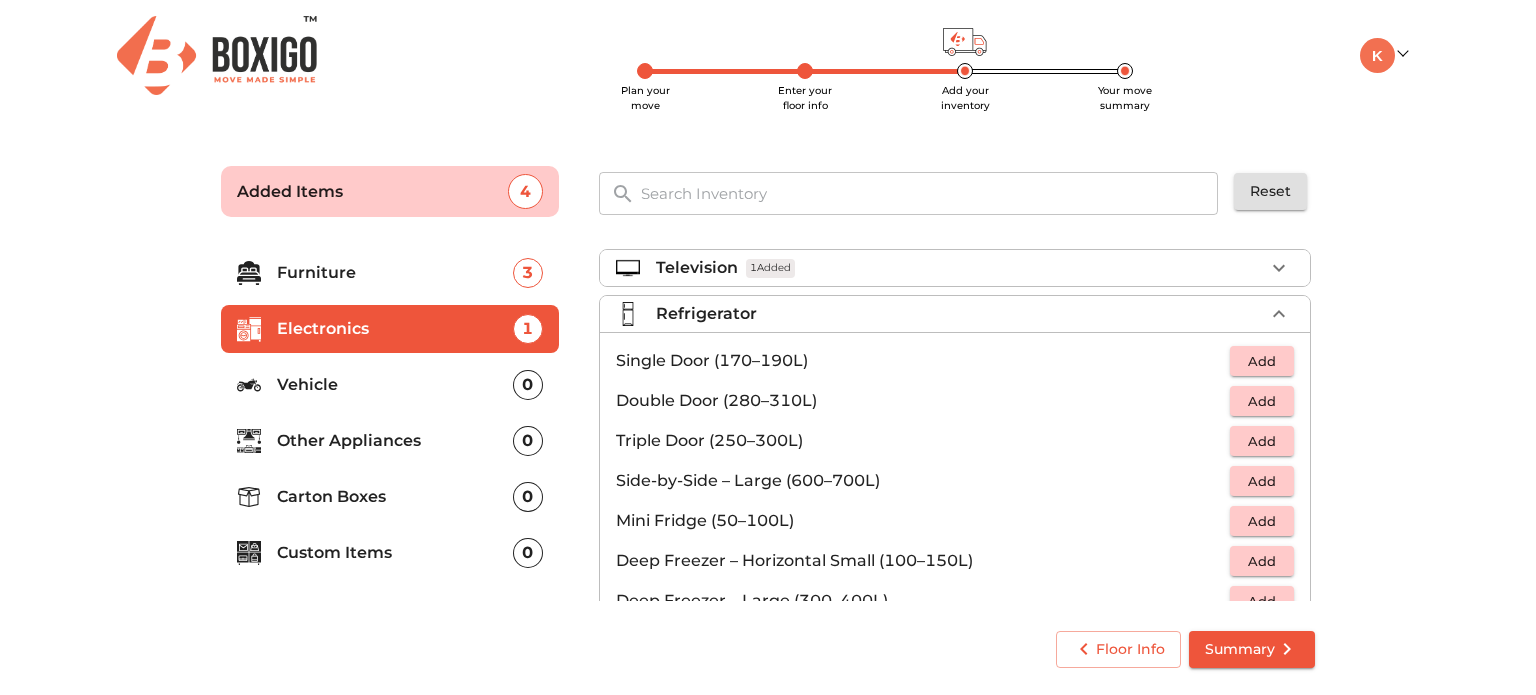 click on "Add" at bounding box center [1262, 361] 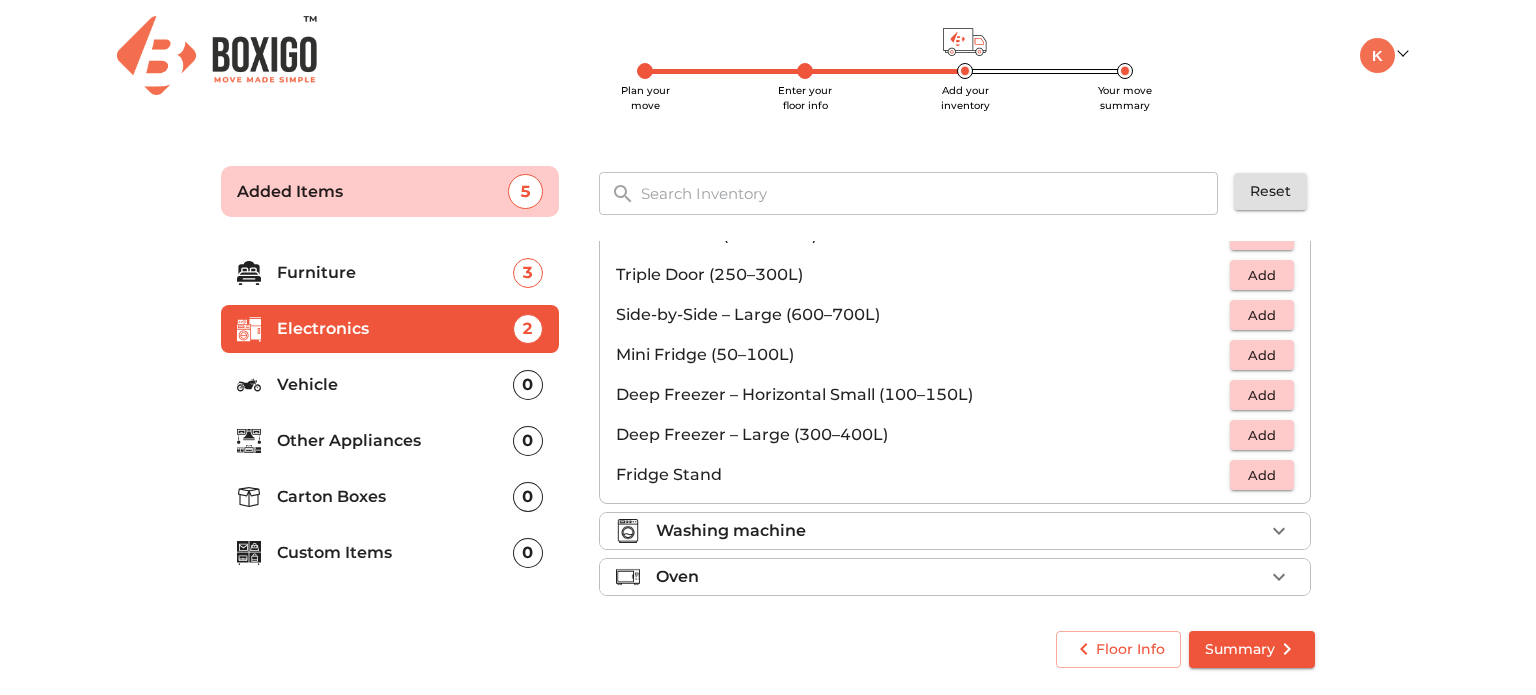 scroll, scrollTop: 266, scrollLeft: 0, axis: vertical 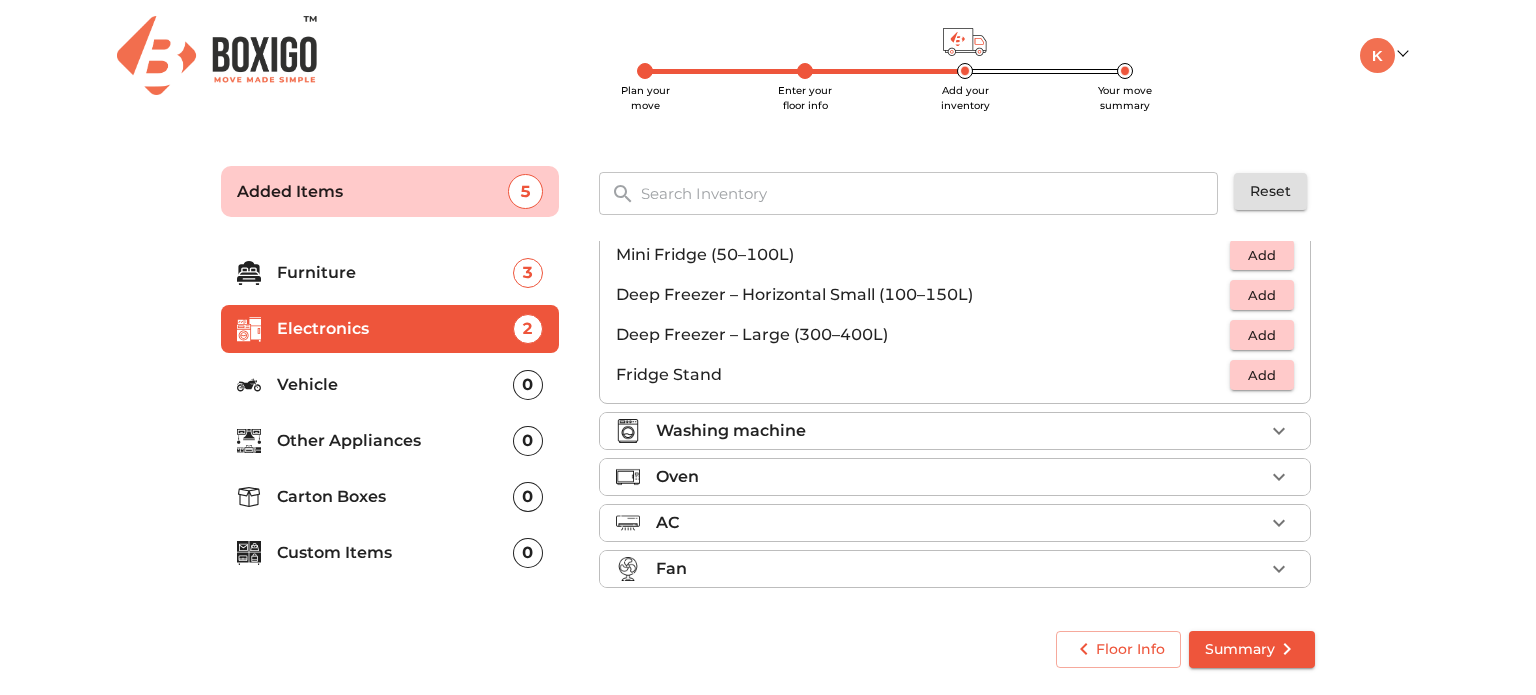 click on "Washing machine" at bounding box center [960, 431] 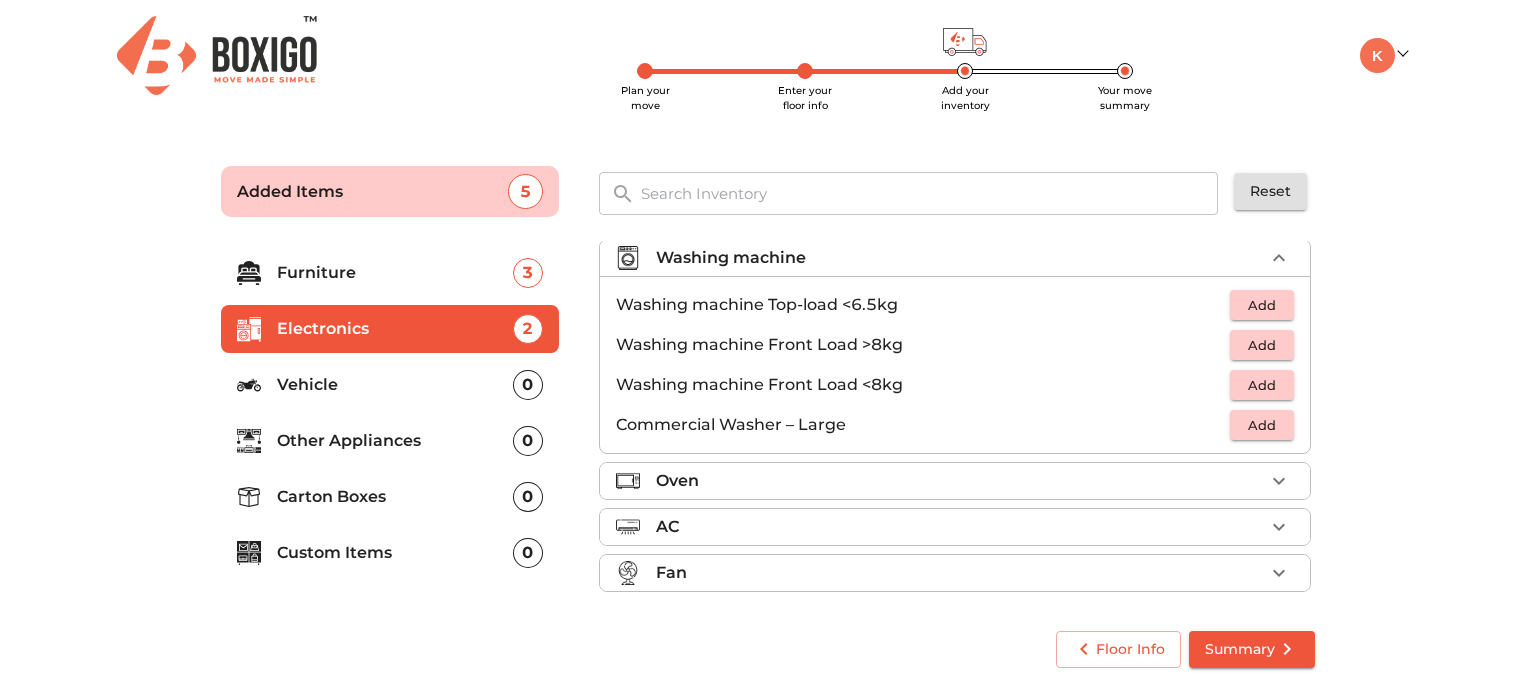 scroll, scrollTop: 92, scrollLeft: 0, axis: vertical 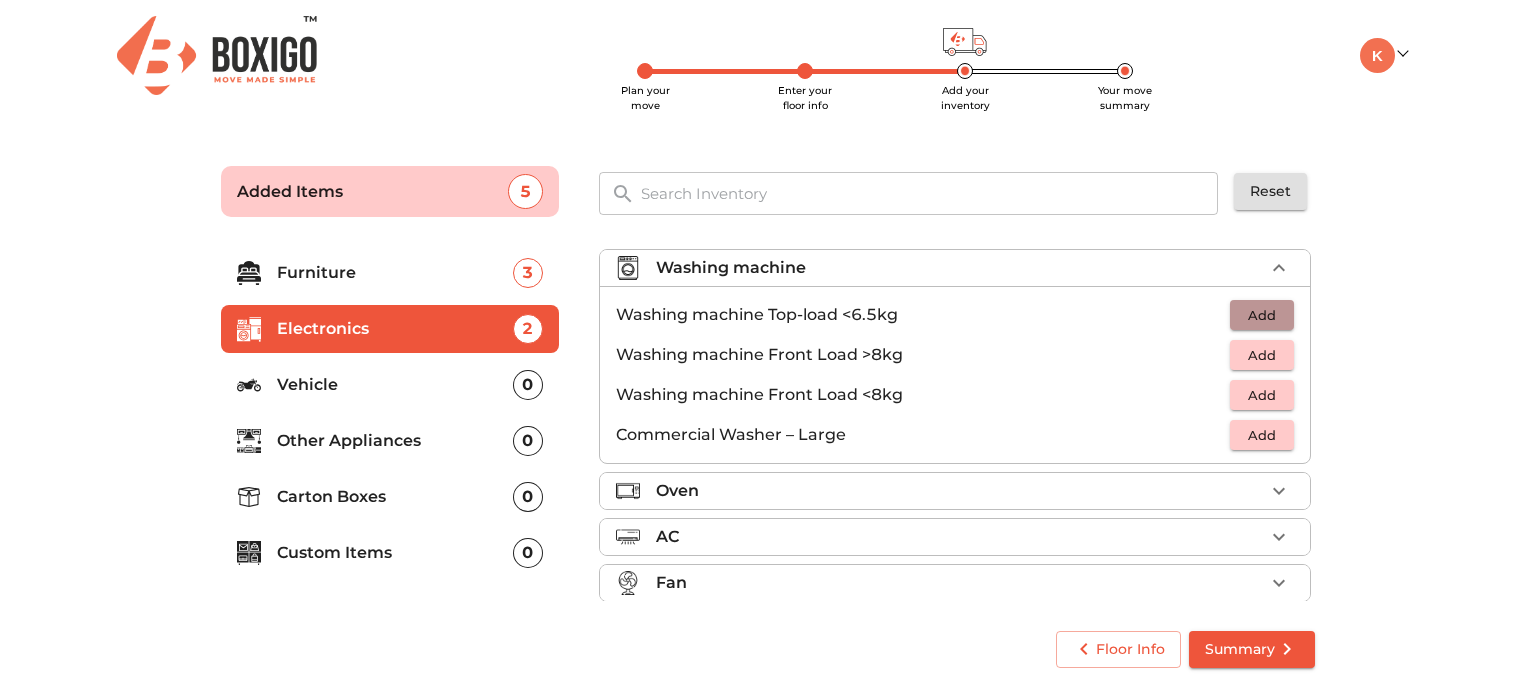 click on "Add" at bounding box center [1262, 315] 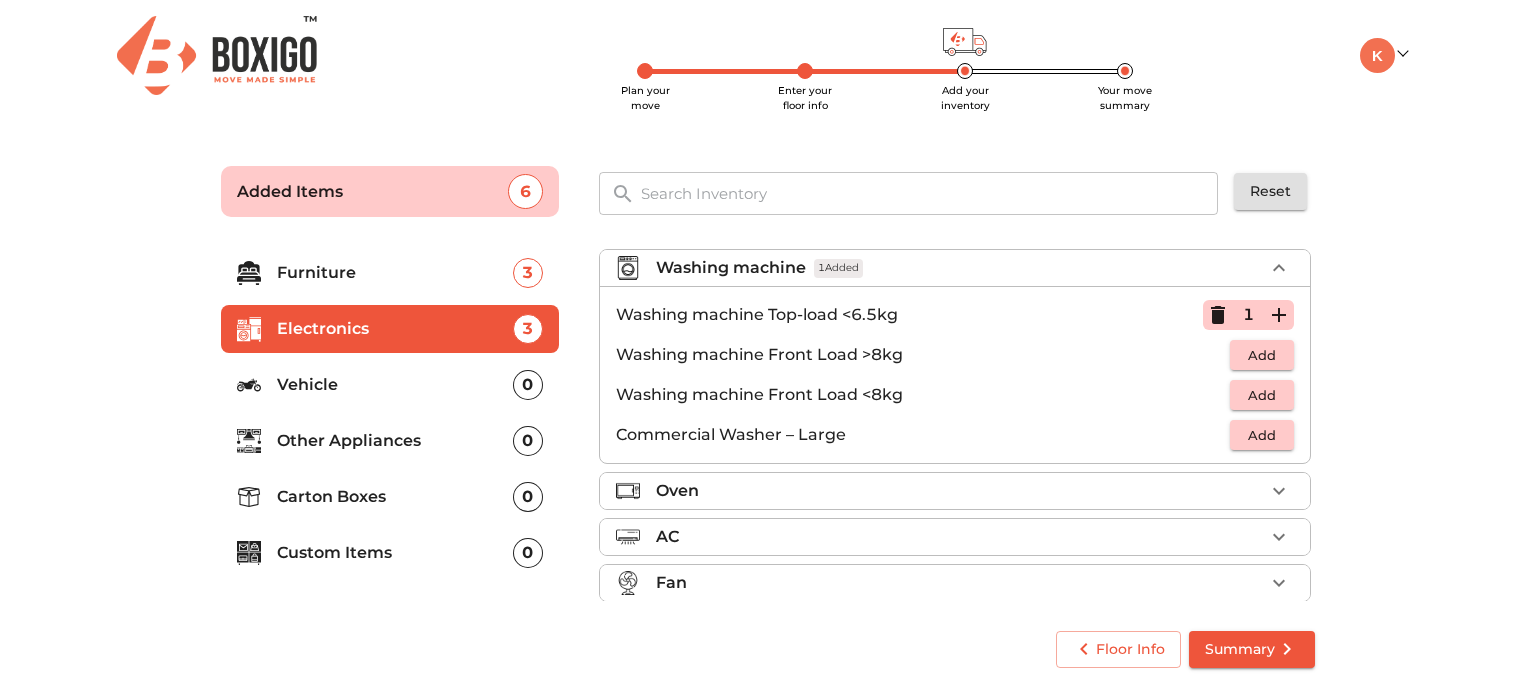 scroll, scrollTop: 106, scrollLeft: 0, axis: vertical 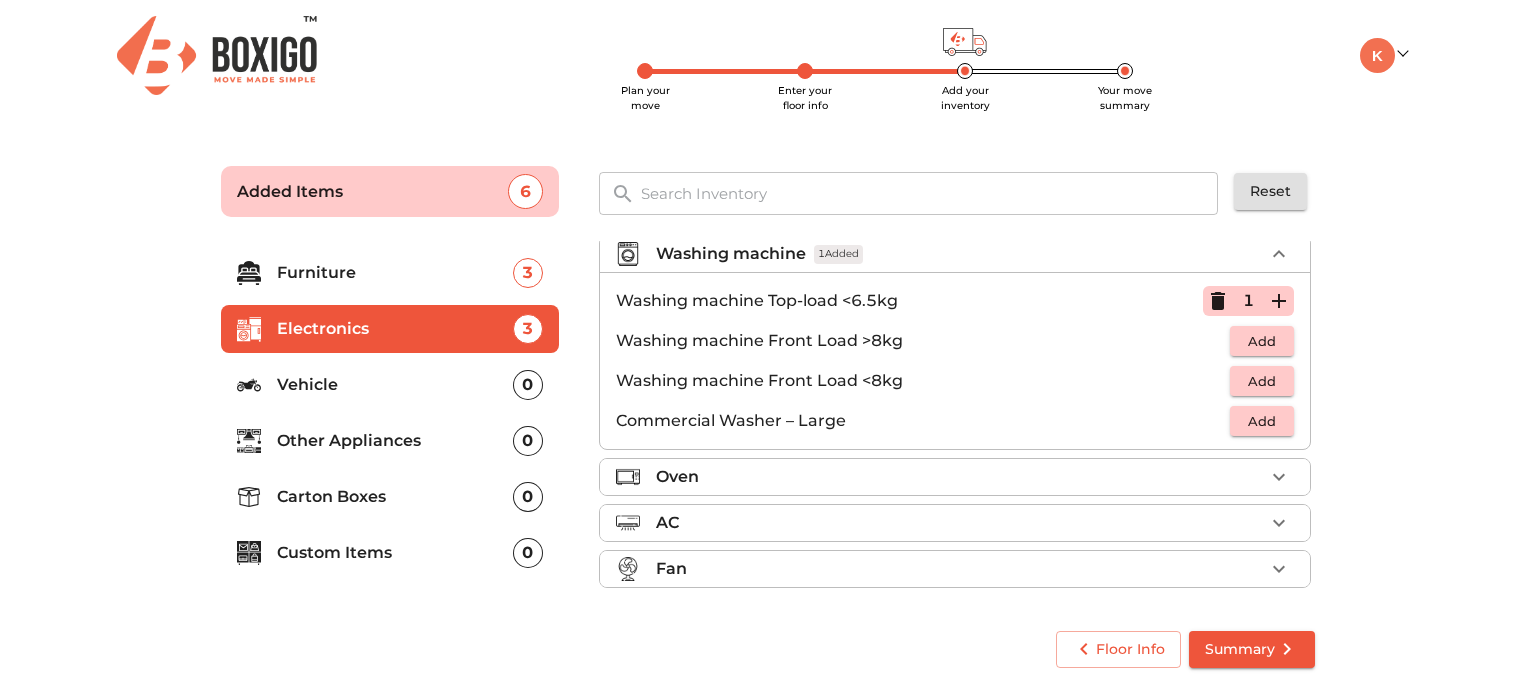 click on "Vehicle" at bounding box center (395, 385) 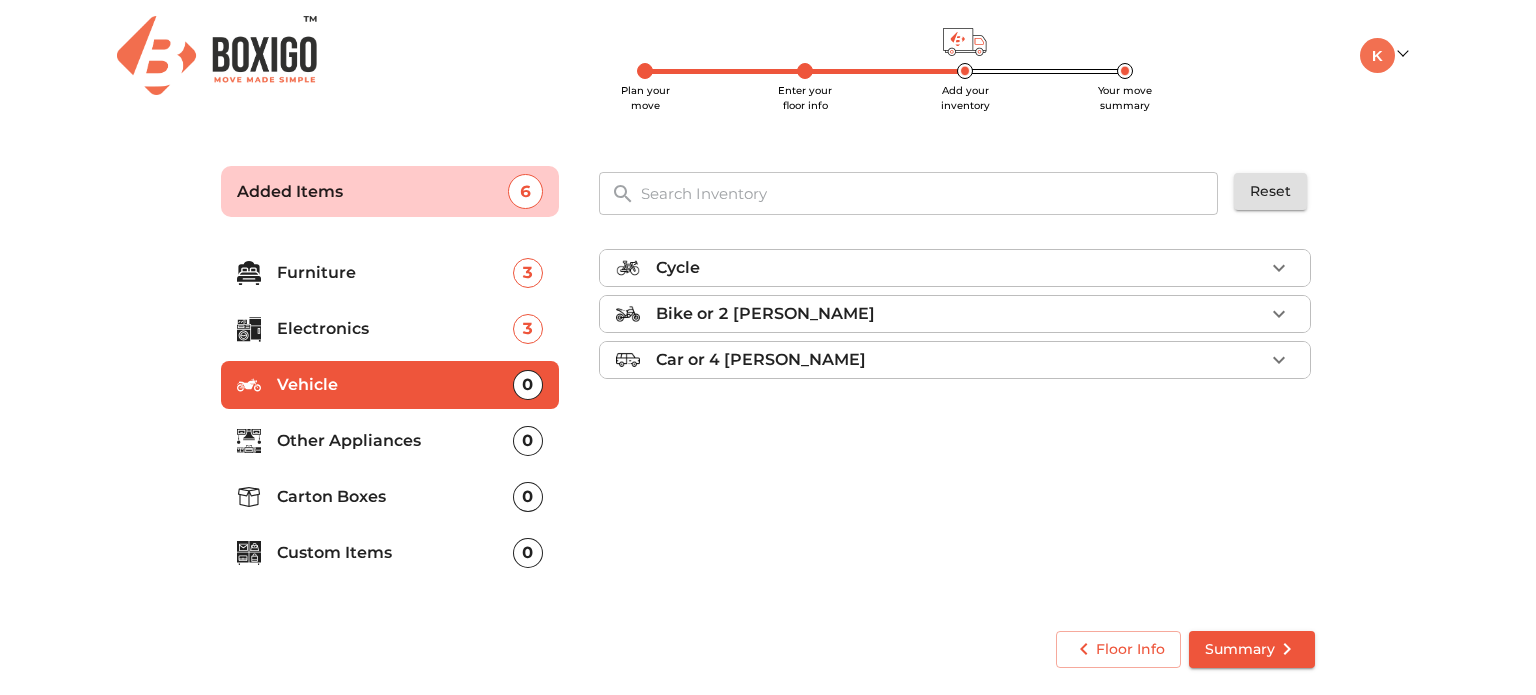 click on "Other Appliances" at bounding box center (395, 441) 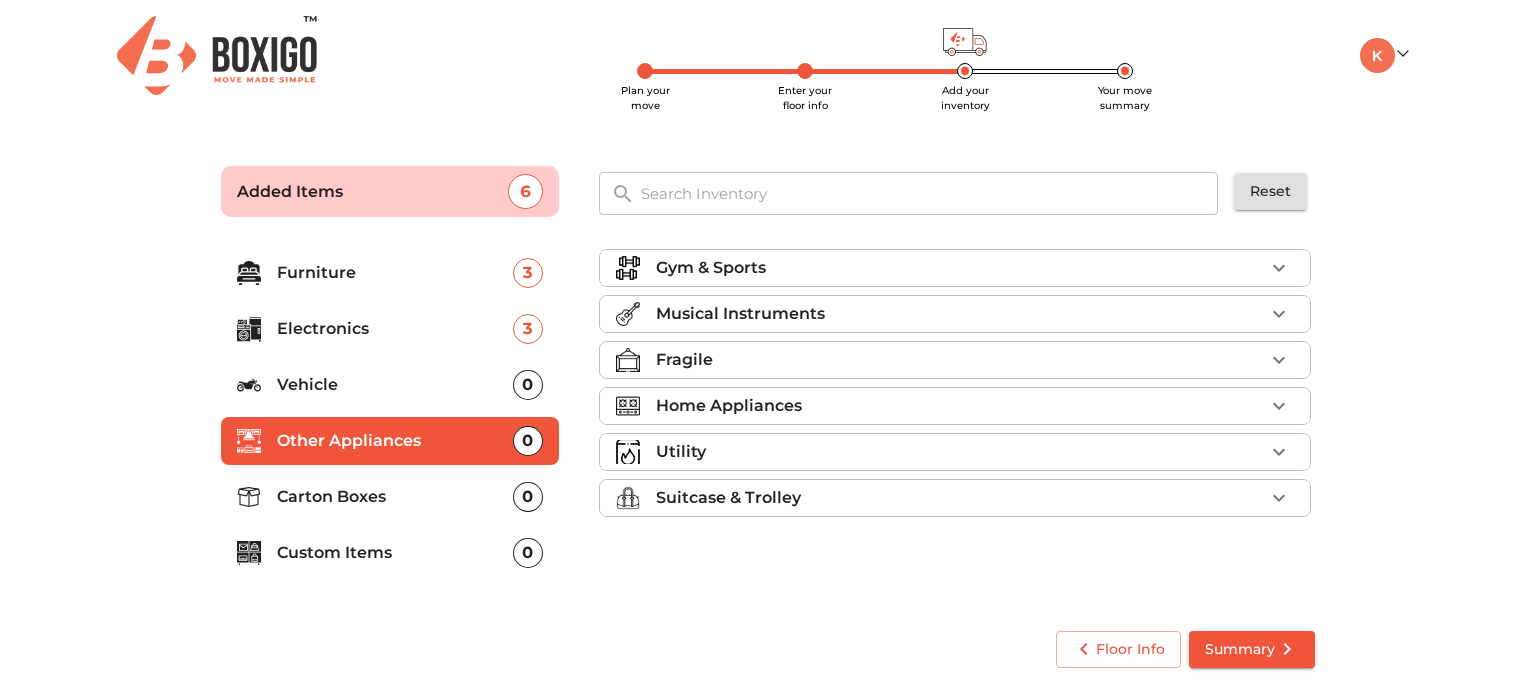 click on "Fragile" at bounding box center (960, 360) 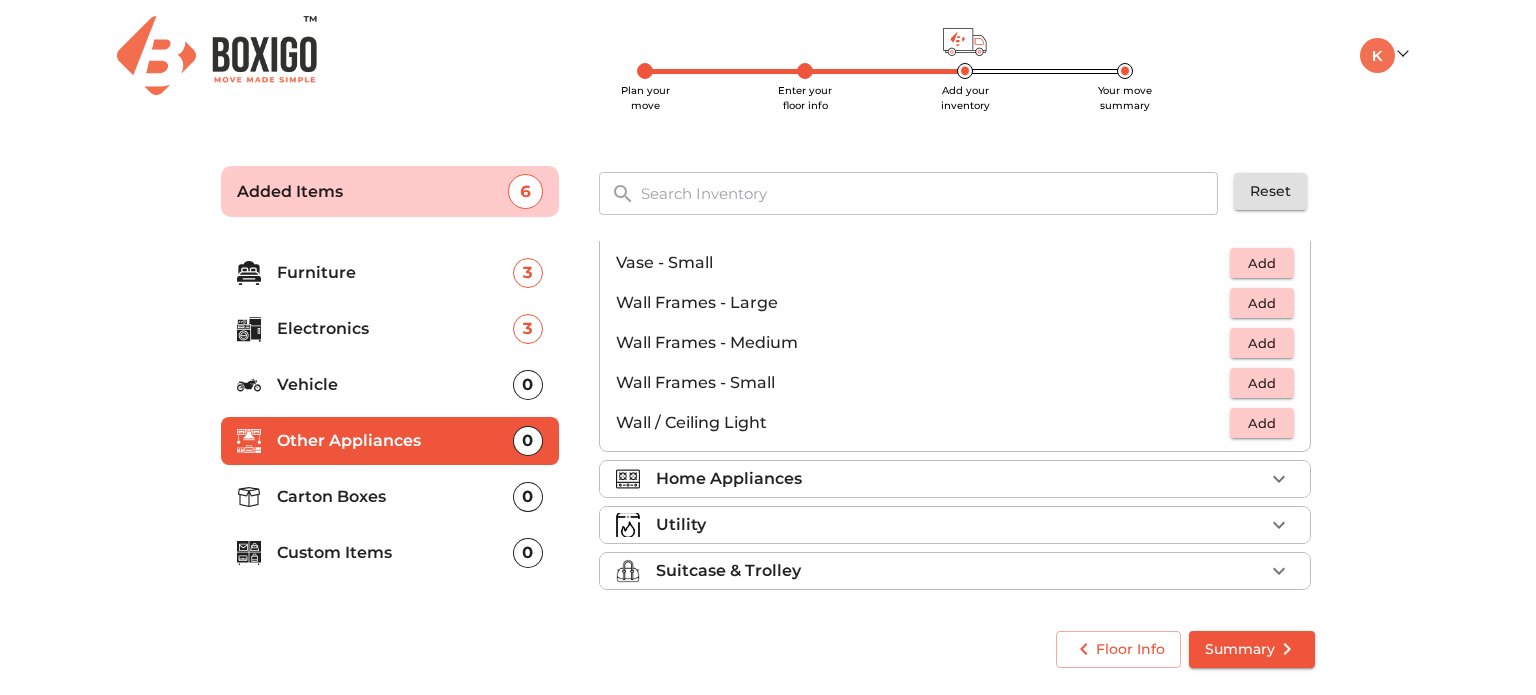 scroll, scrollTop: 1346, scrollLeft: 0, axis: vertical 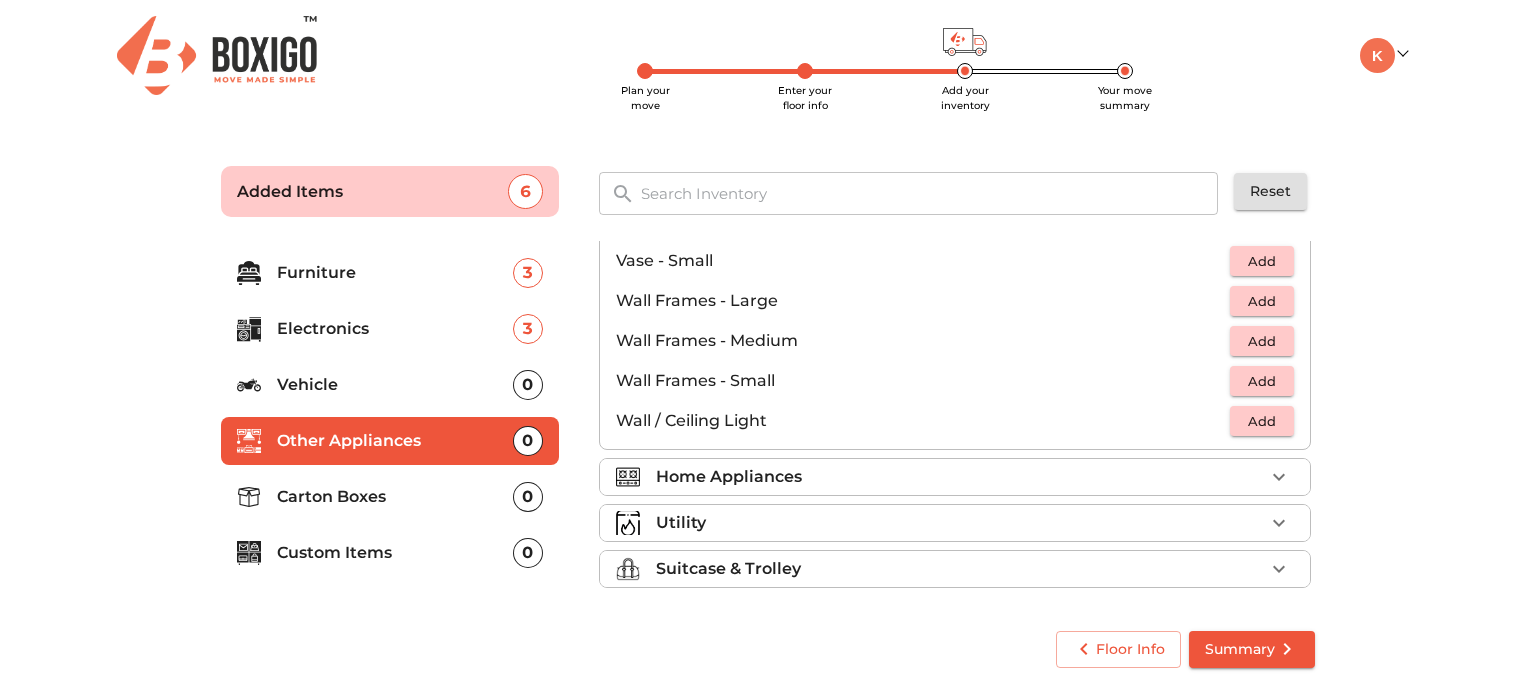 click on "Suitcase & Trolley" at bounding box center (728, 569) 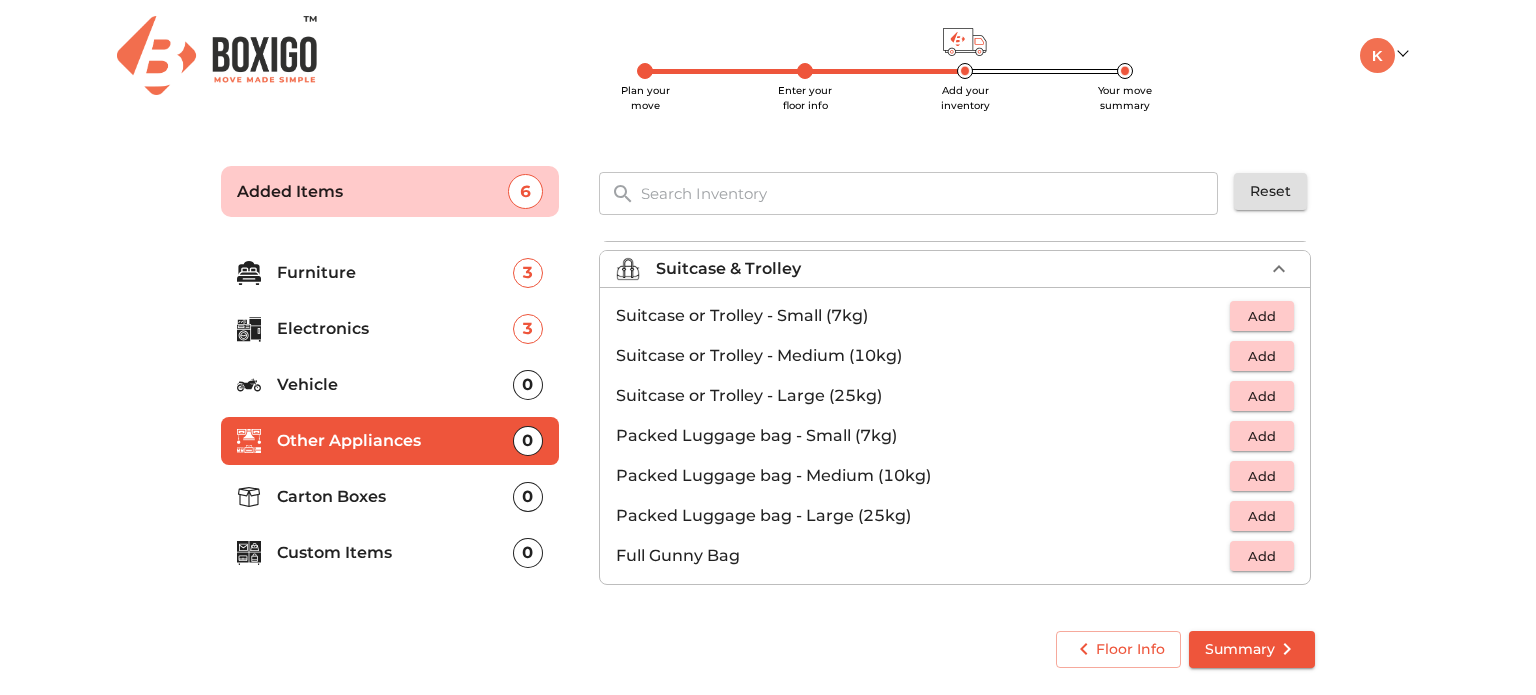 scroll, scrollTop: 144, scrollLeft: 0, axis: vertical 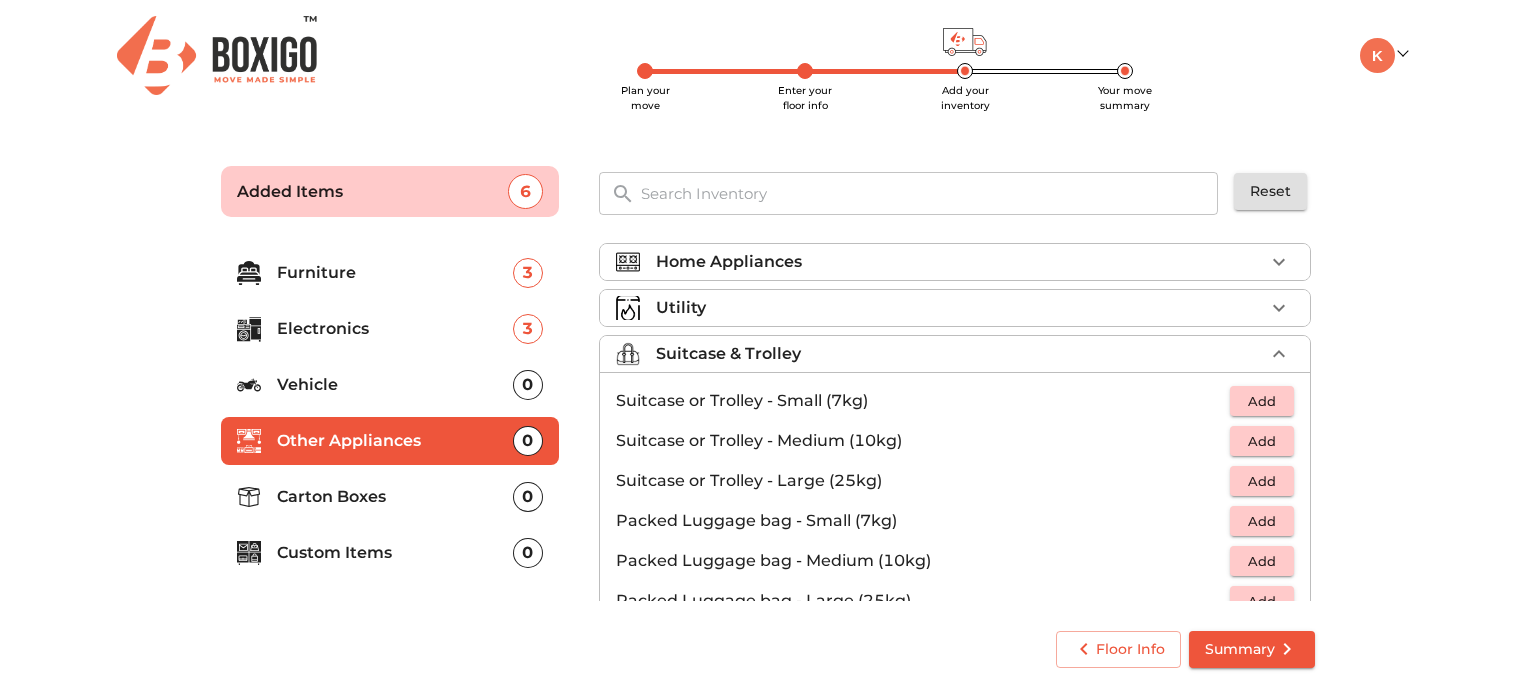 click on "Suitcase & Trolley" at bounding box center (728, 354) 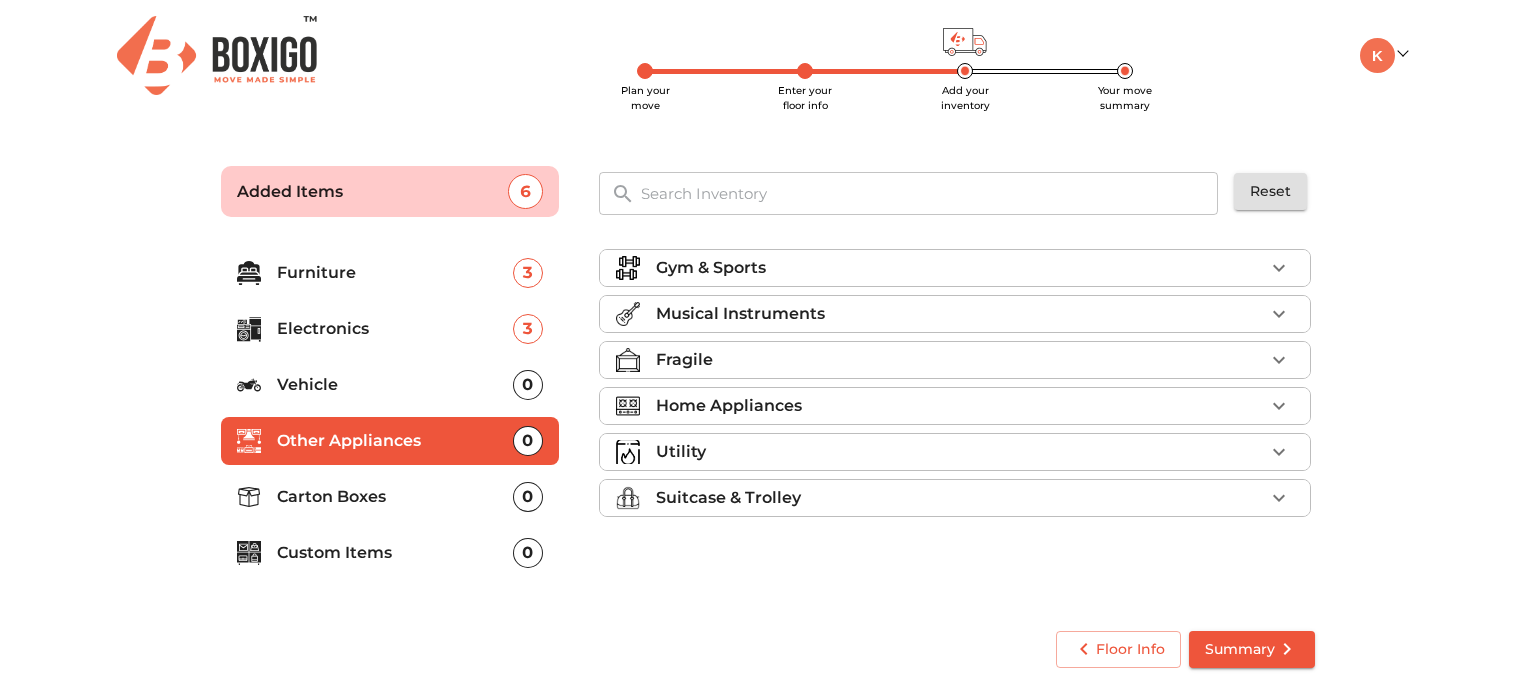 scroll, scrollTop: 0, scrollLeft: 0, axis: both 